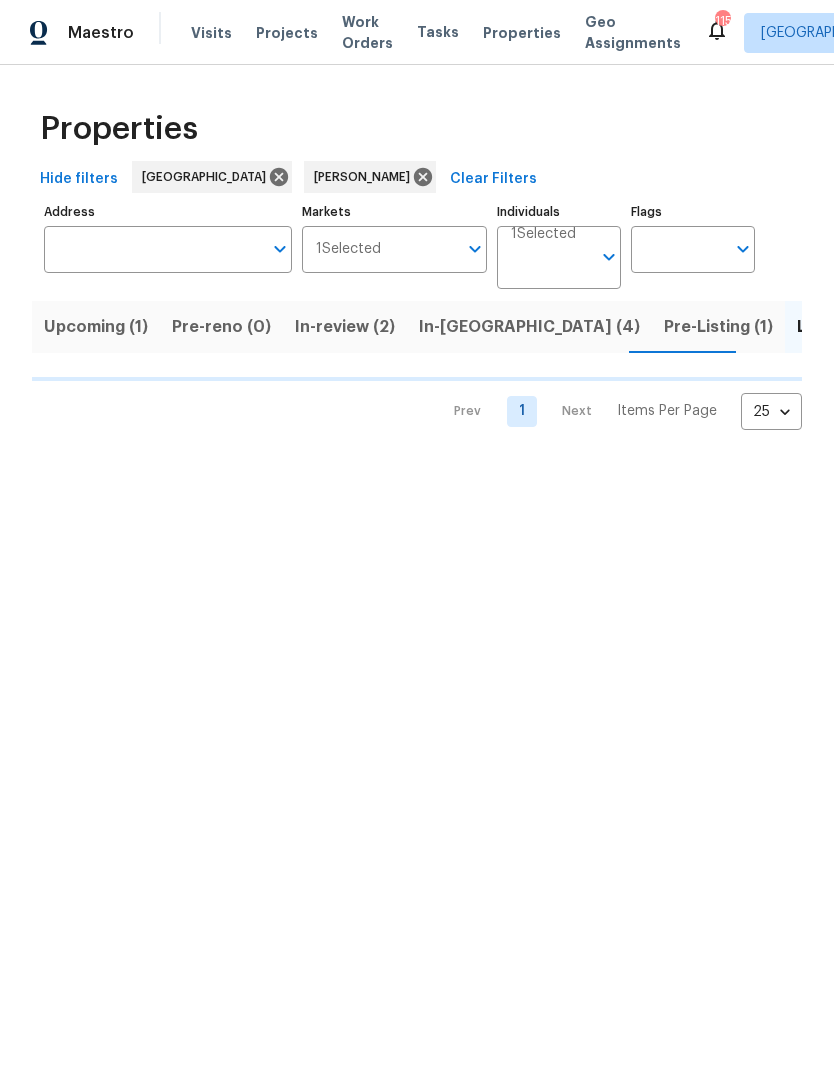 scroll, scrollTop: 0, scrollLeft: 0, axis: both 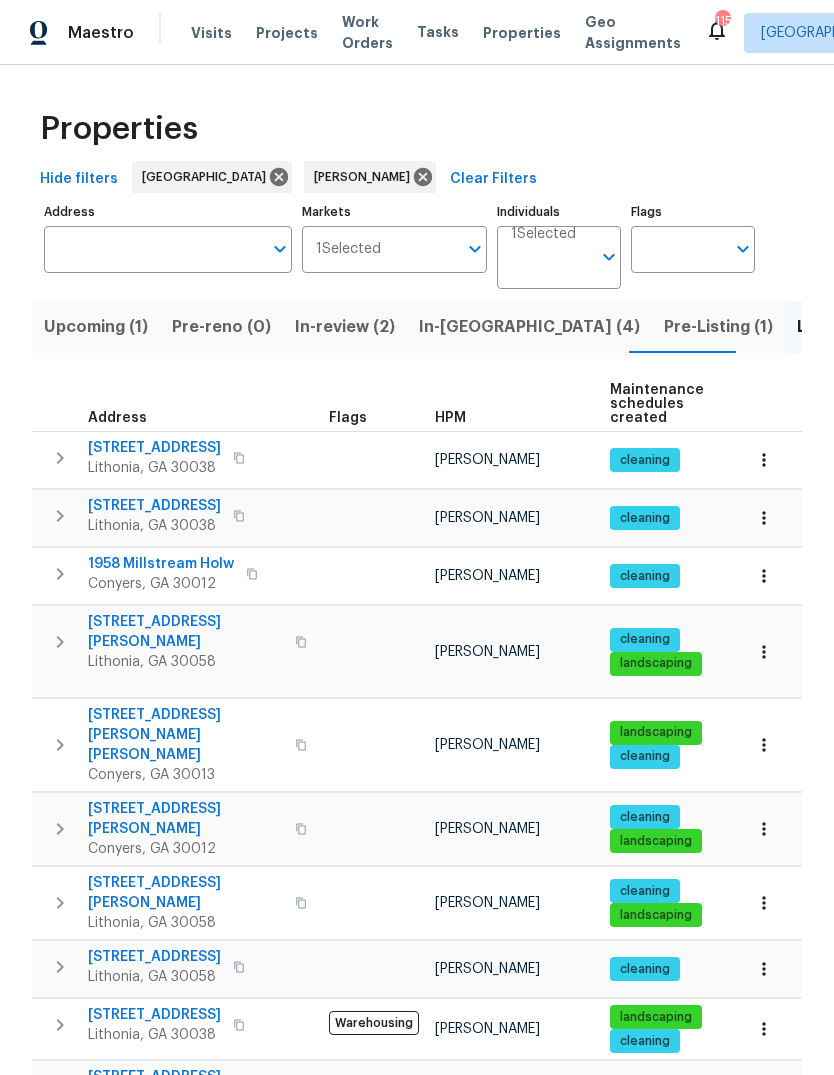 click on "[STREET_ADDRESS][PERSON_NAME]" at bounding box center [185, 893] 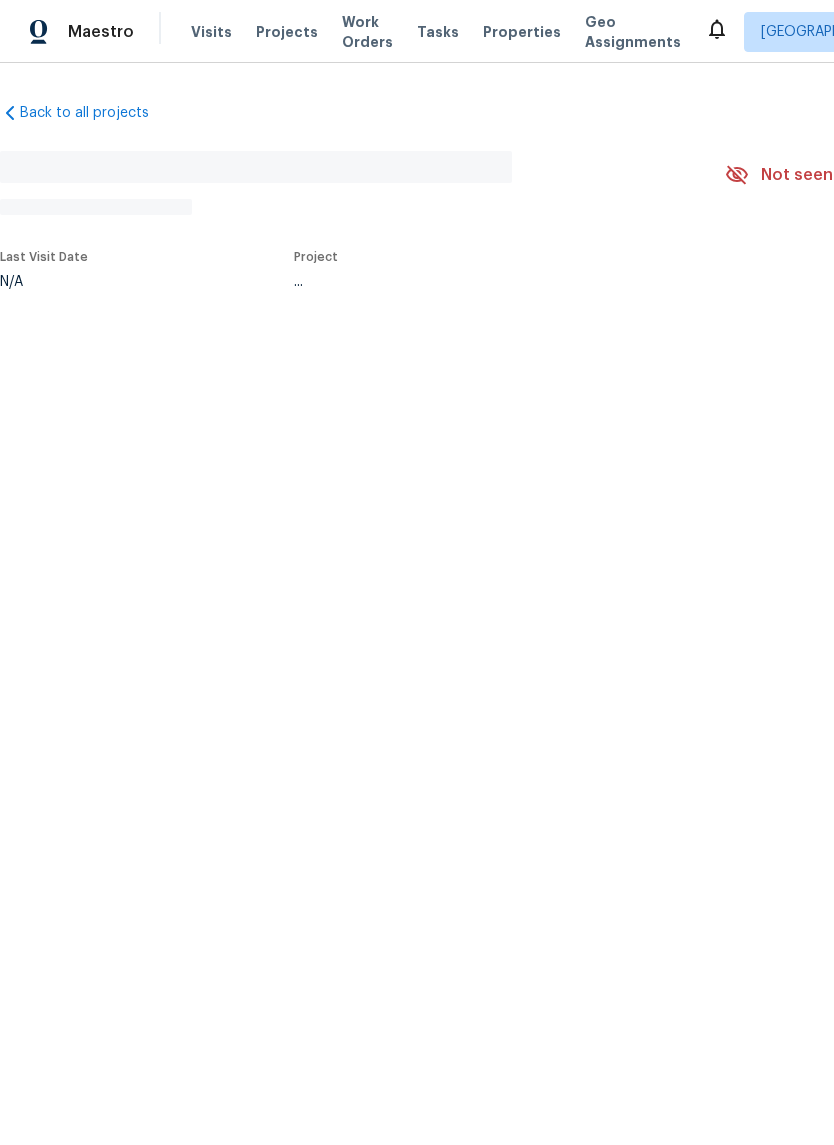 scroll, scrollTop: 0, scrollLeft: 0, axis: both 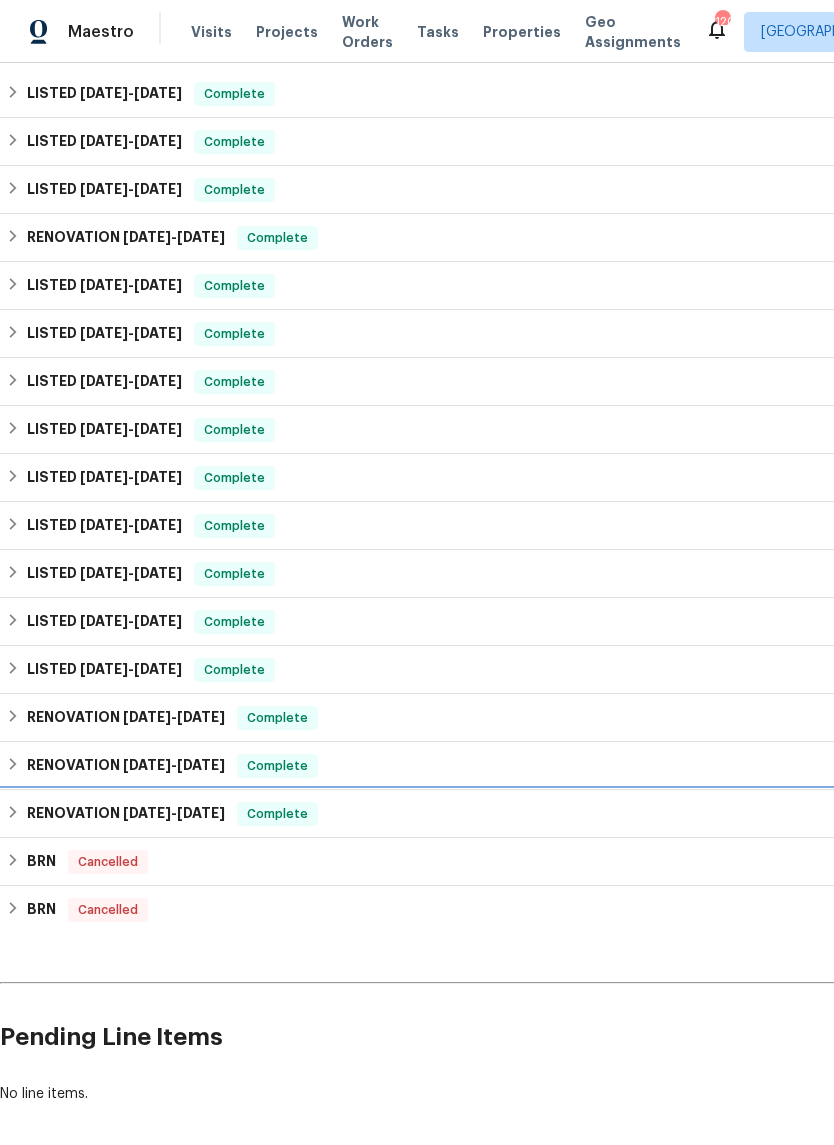 click on "RENOVATION   [DATE]  -  [DATE]" at bounding box center [126, 814] 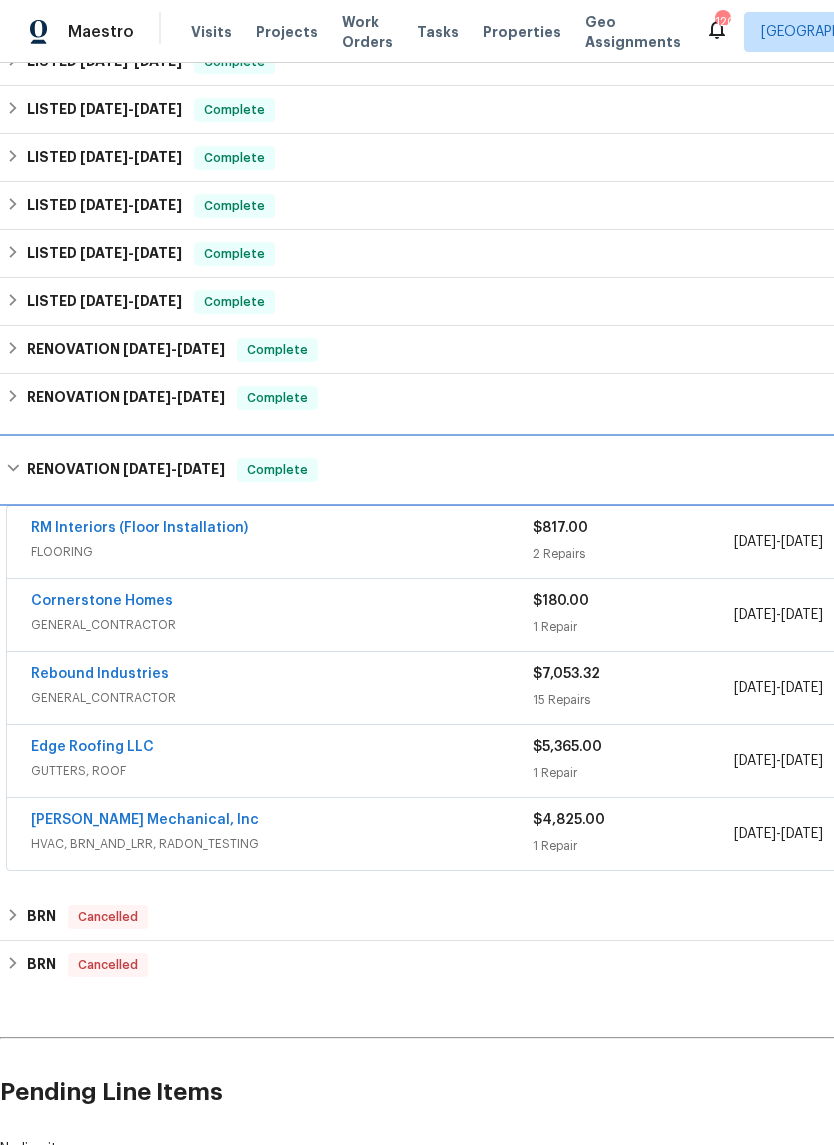 scroll, scrollTop: 917, scrollLeft: 3, axis: both 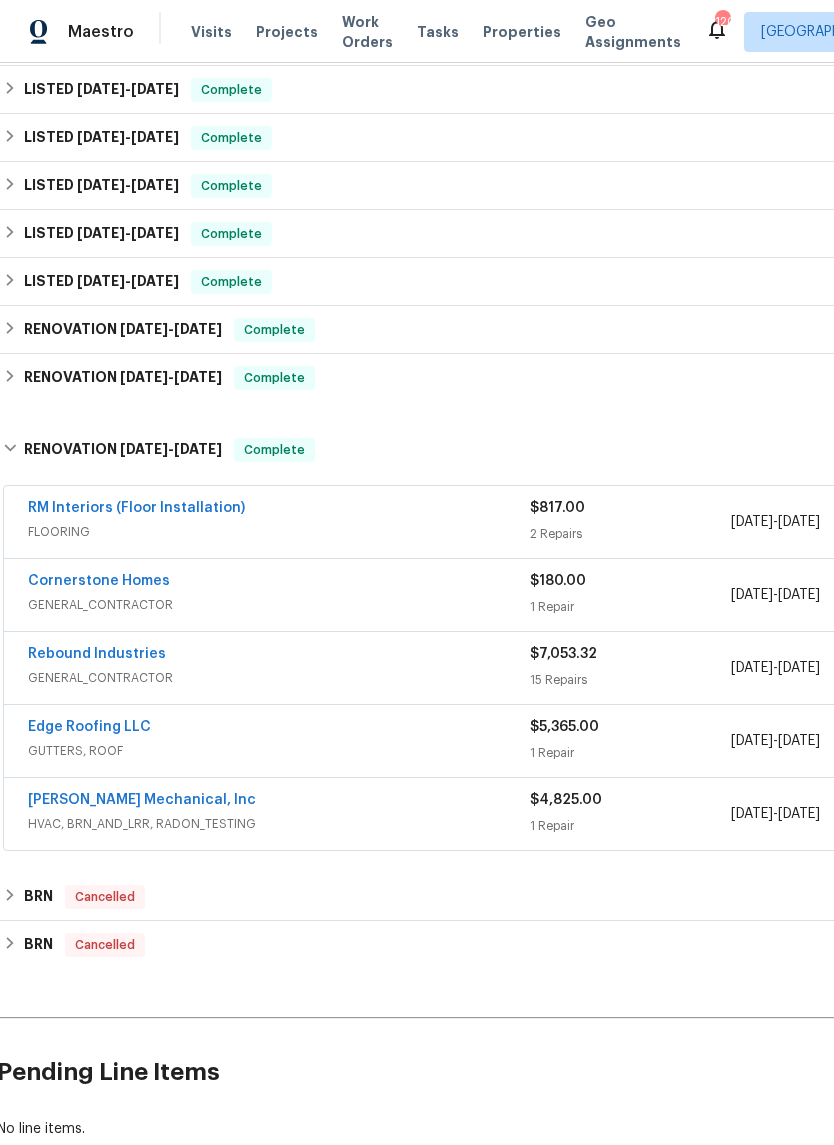 click on "Edge Roofing LLC" at bounding box center [89, 727] 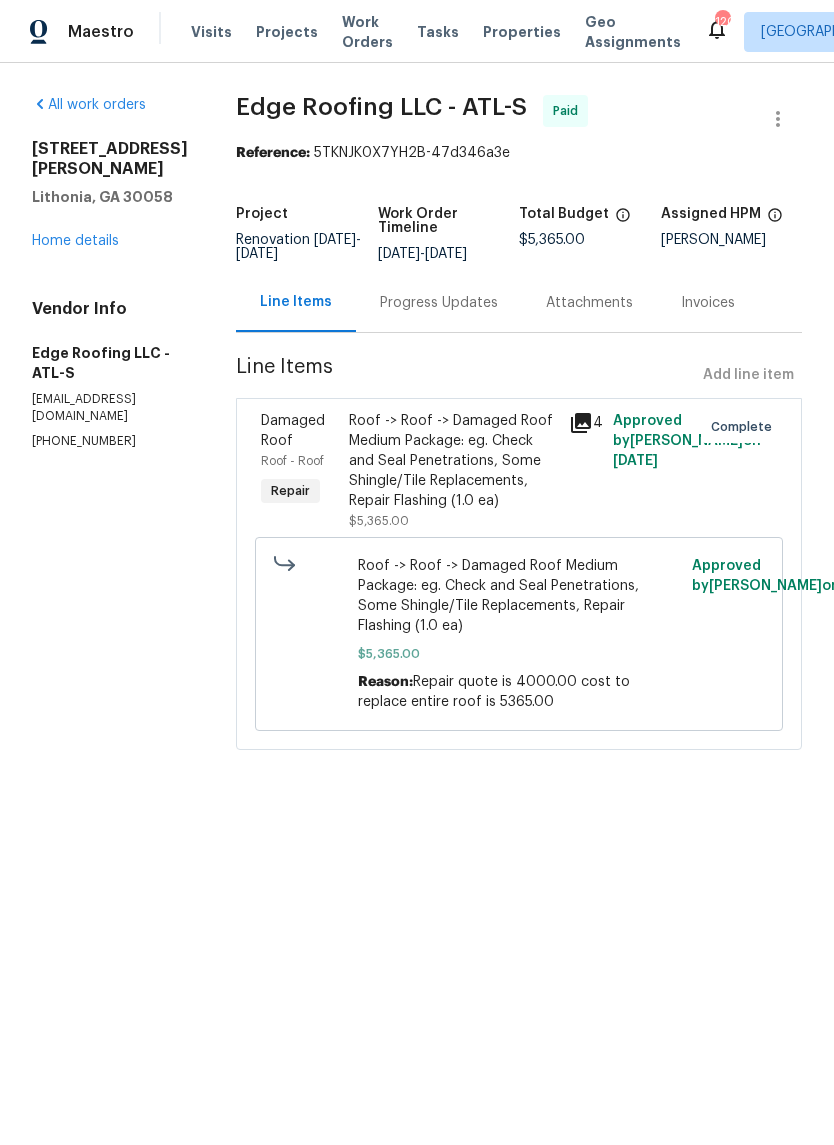click 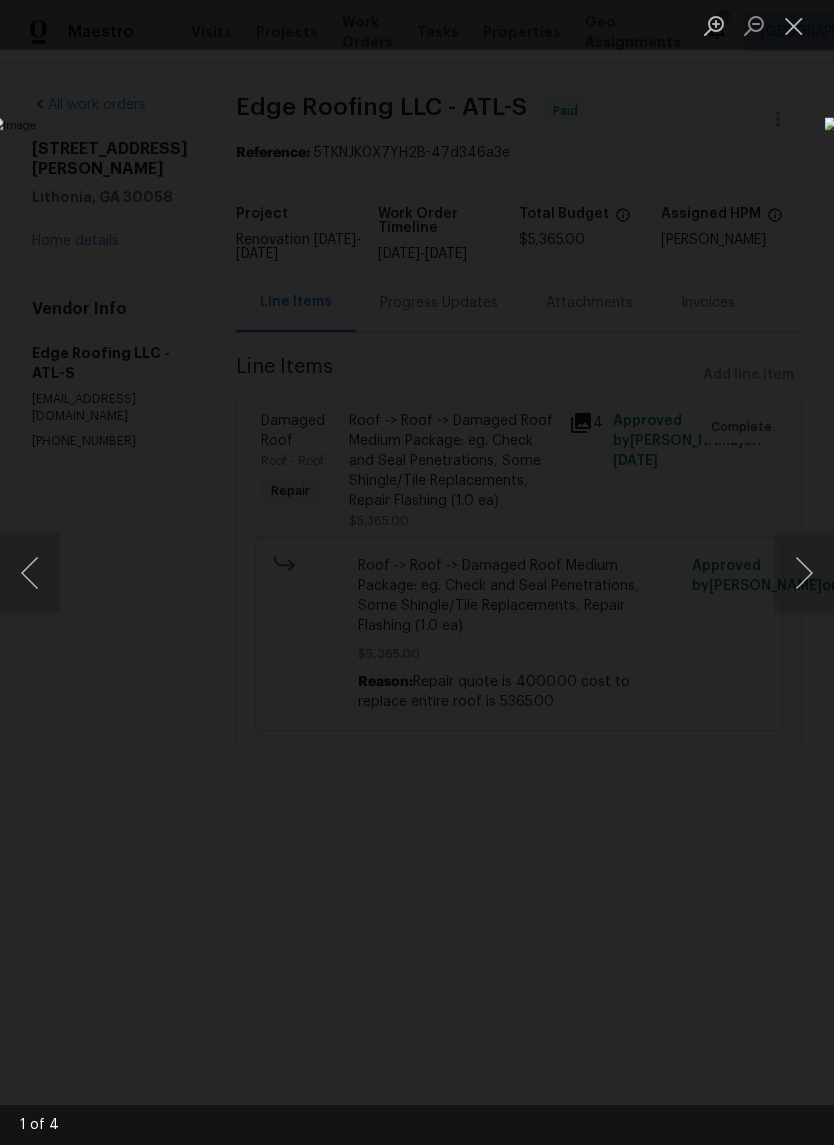 click at bounding box center (804, 573) 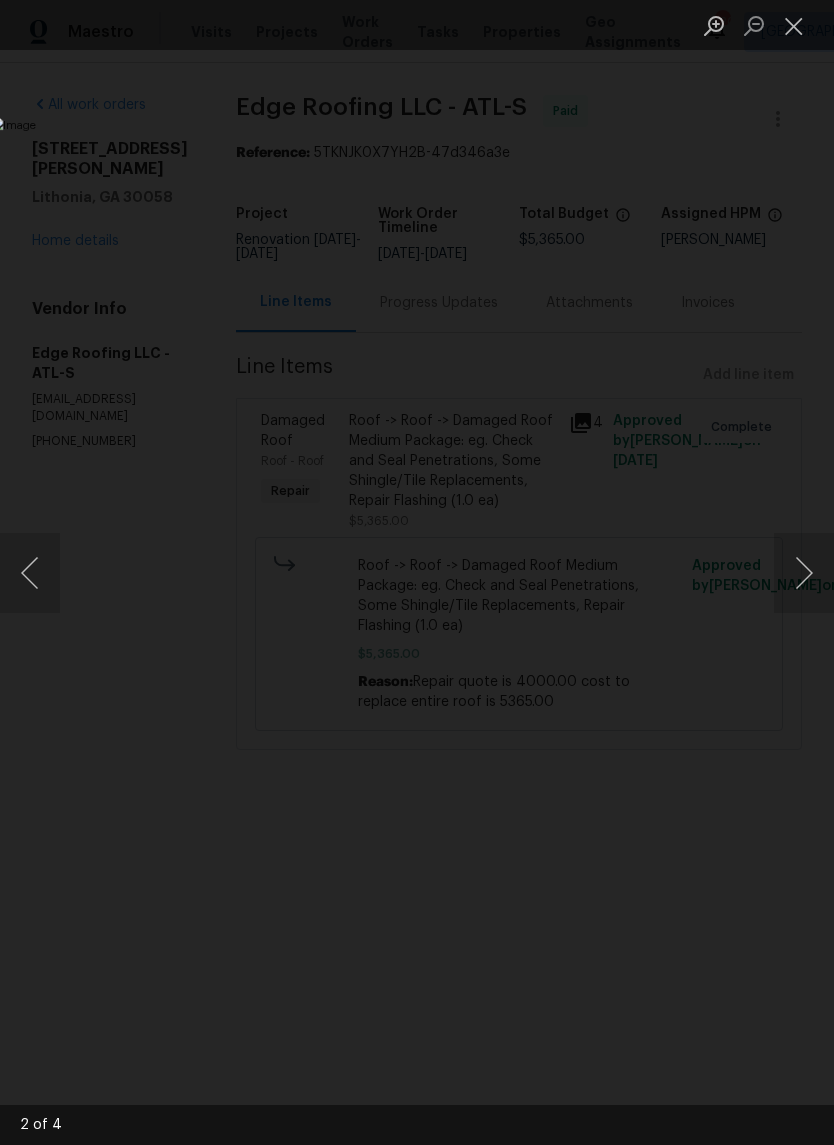 click at bounding box center [804, 573] 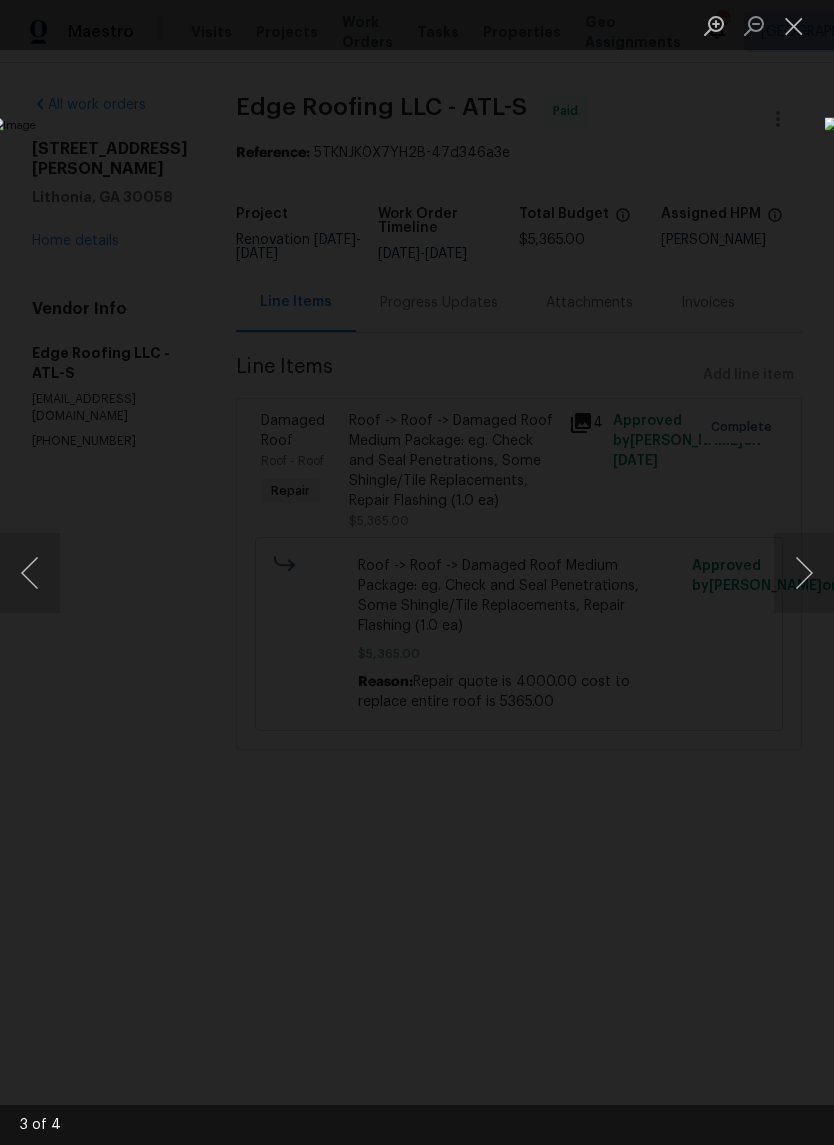 click at bounding box center (804, 573) 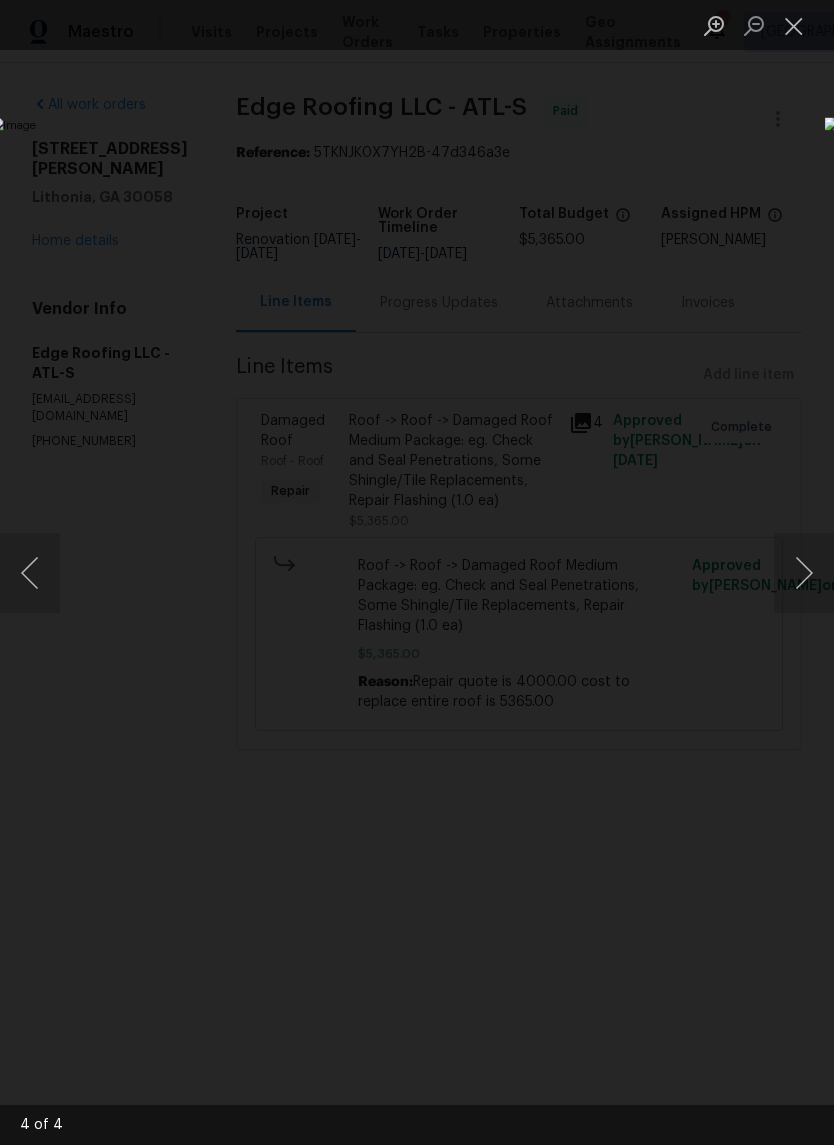 click at bounding box center (804, 573) 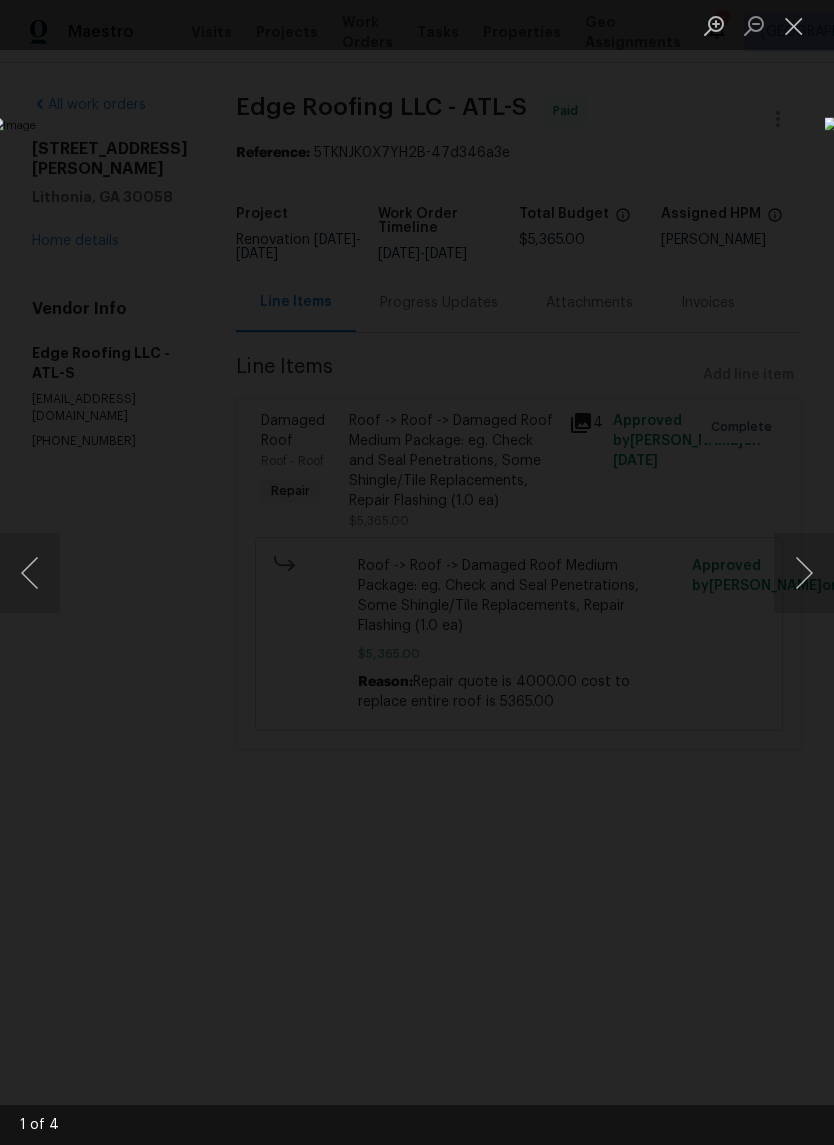 click at bounding box center [794, 25] 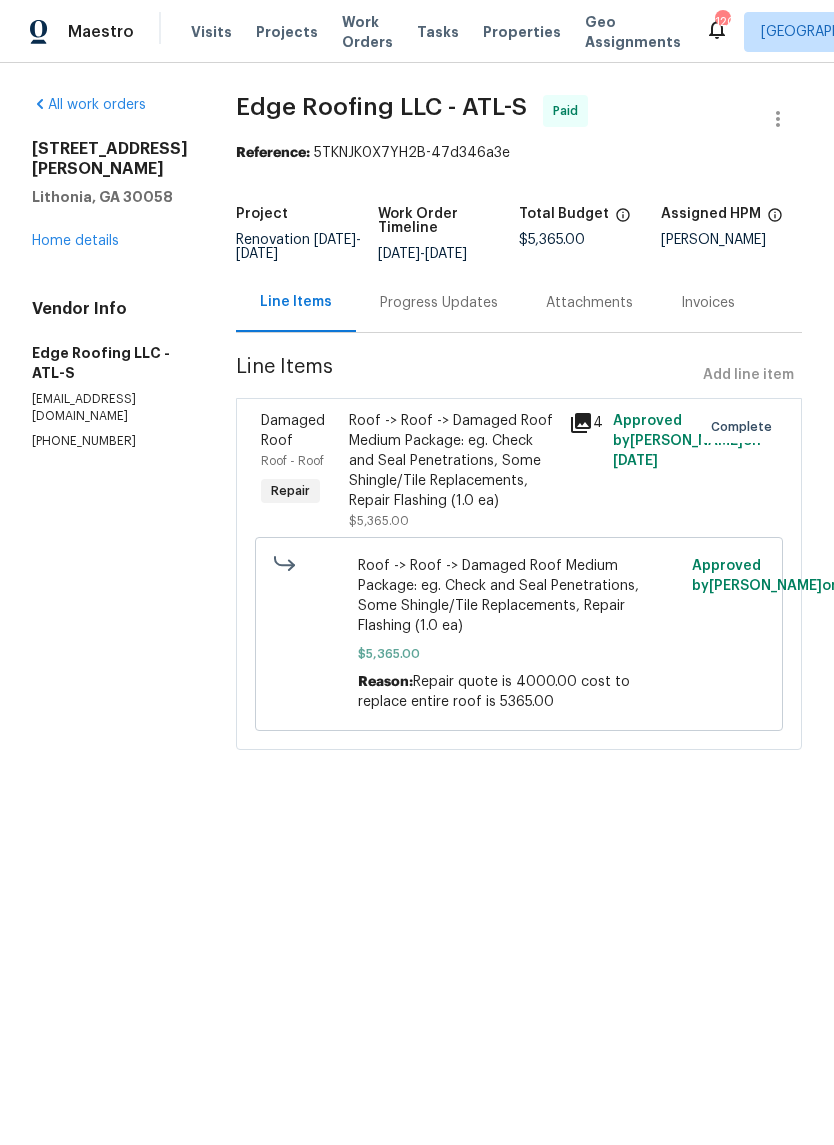 click on "Home details" at bounding box center (75, 241) 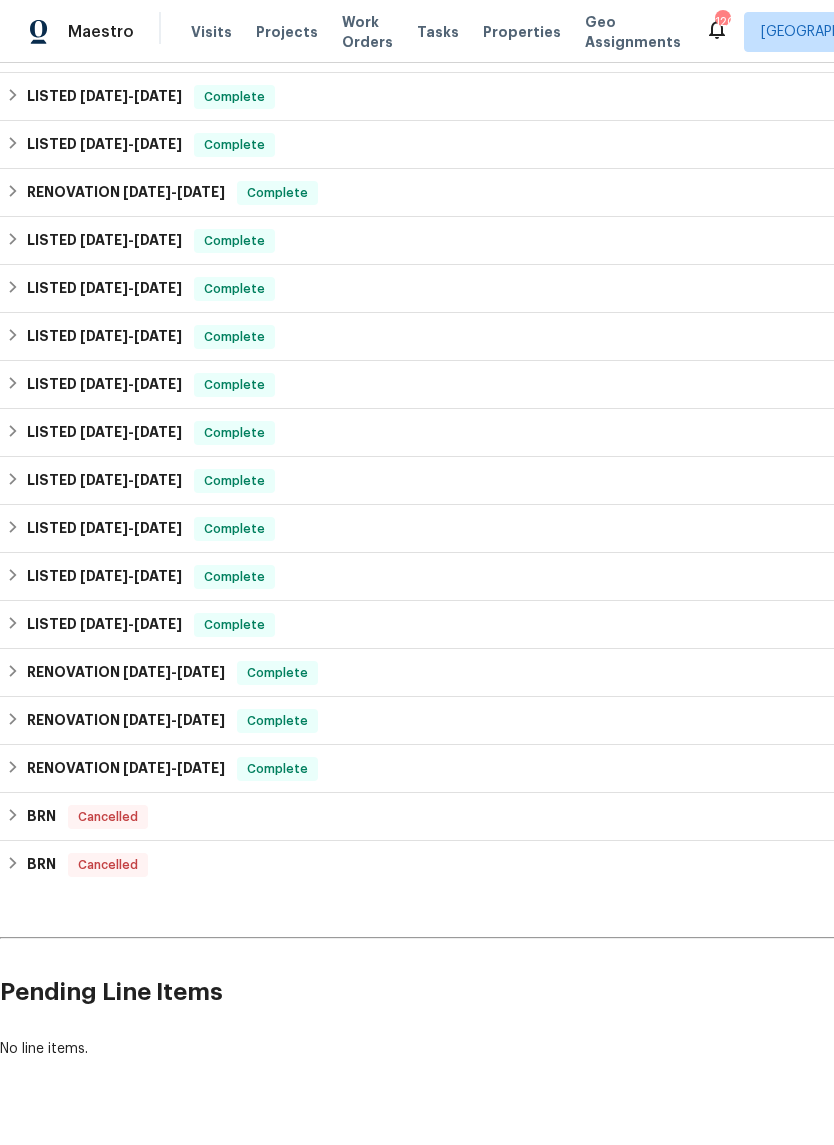 scroll, scrollTop: 574, scrollLeft: 0, axis: vertical 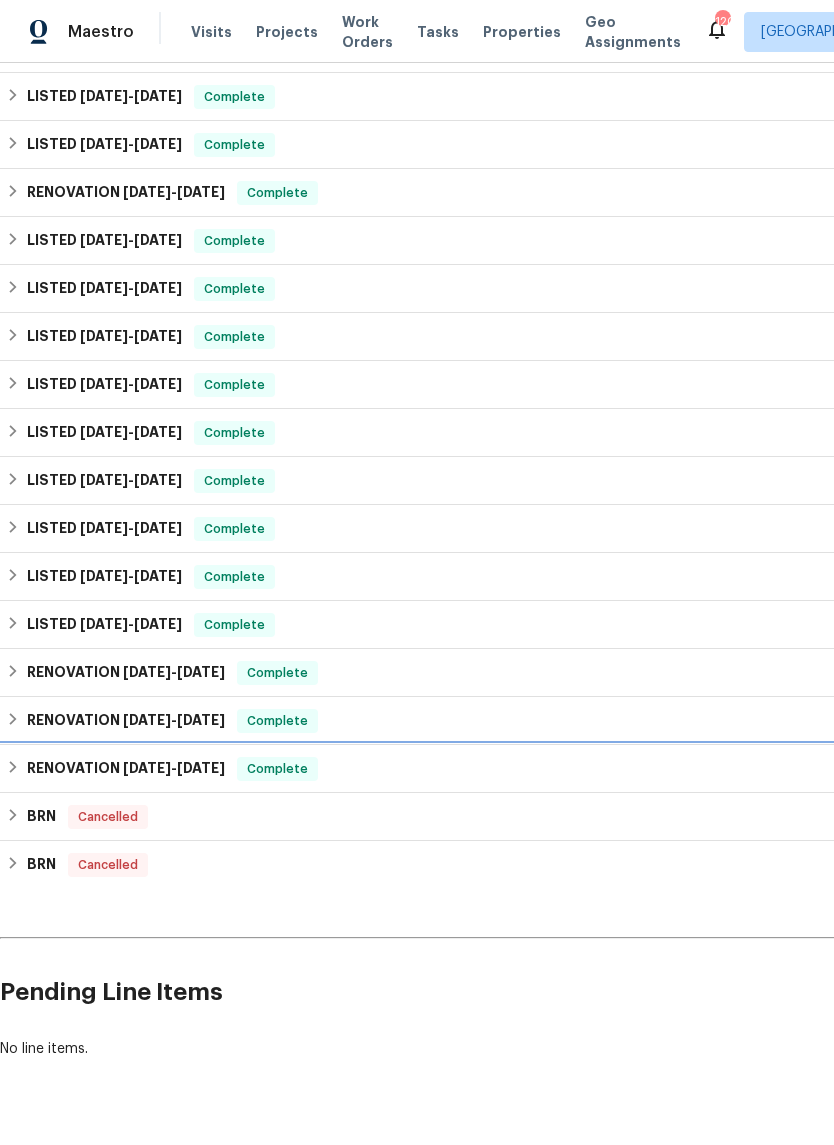click on "RENOVATION   [DATE]  -  [DATE]" at bounding box center [126, 769] 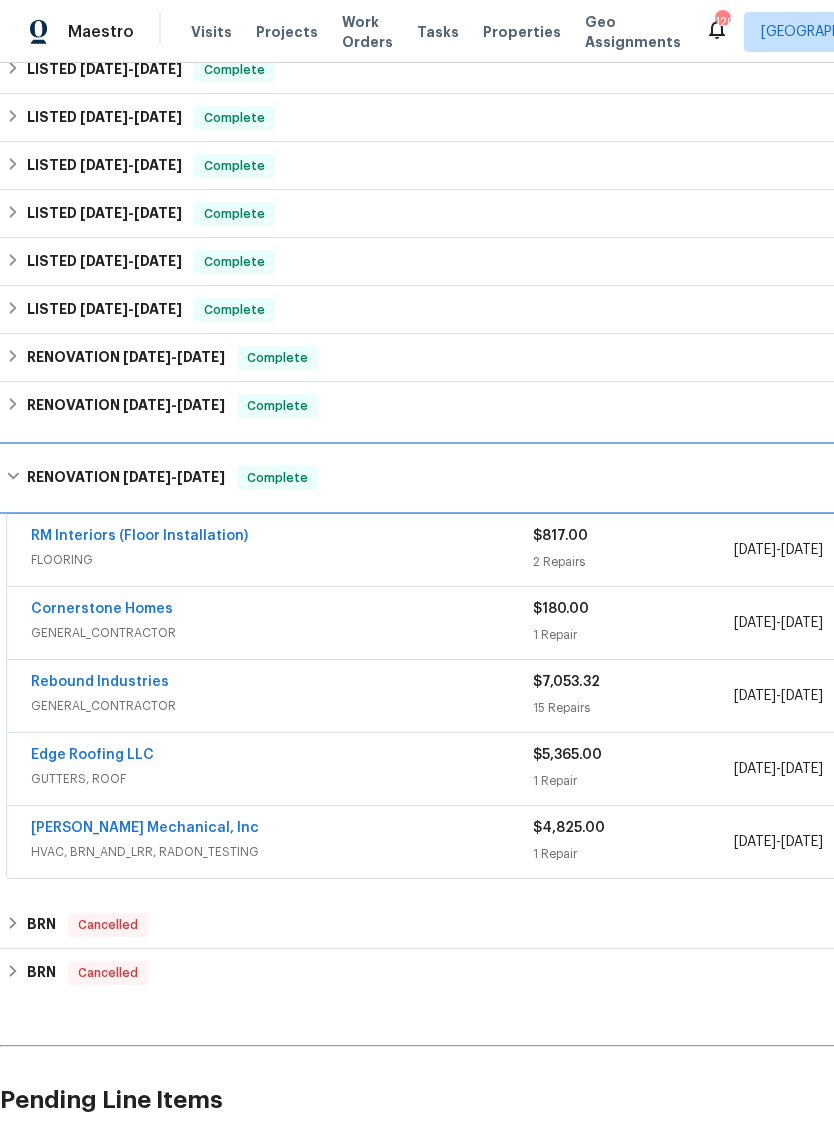 scroll, scrollTop: 881, scrollLeft: -1, axis: both 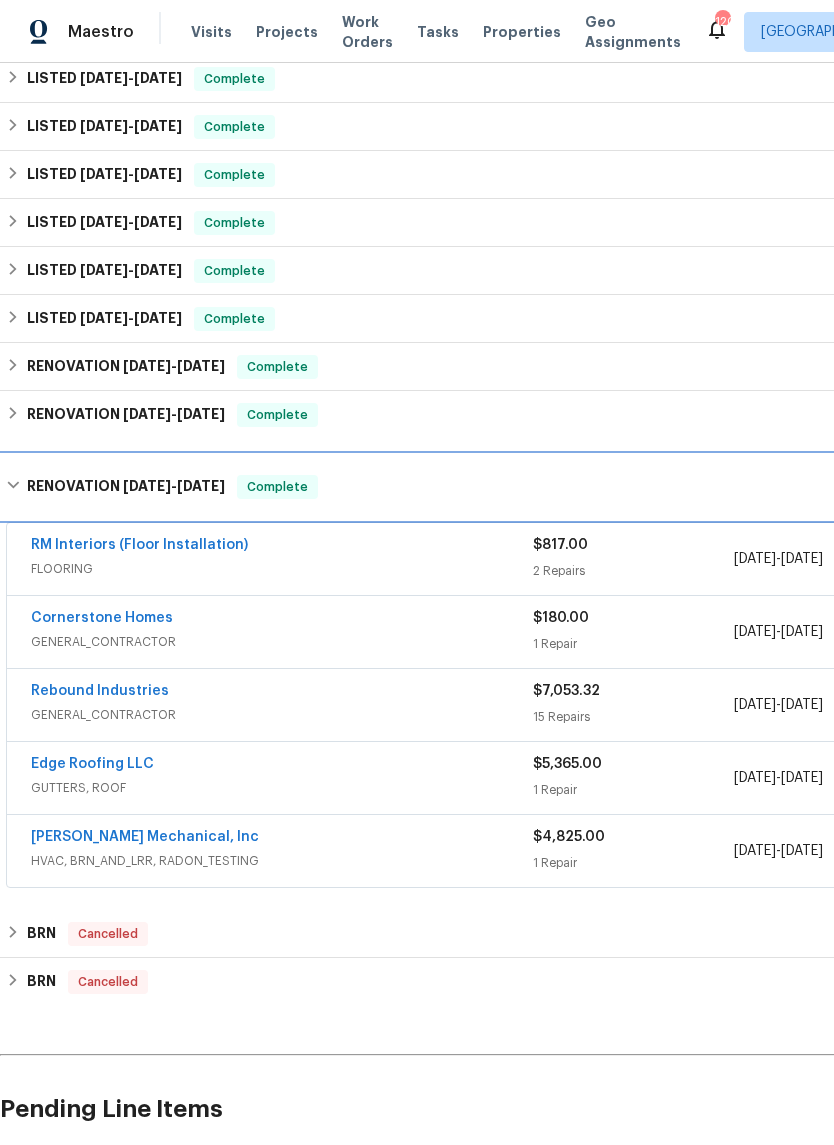 click on "RENOVATION   [DATE]  -  [DATE]" at bounding box center (126, 487) 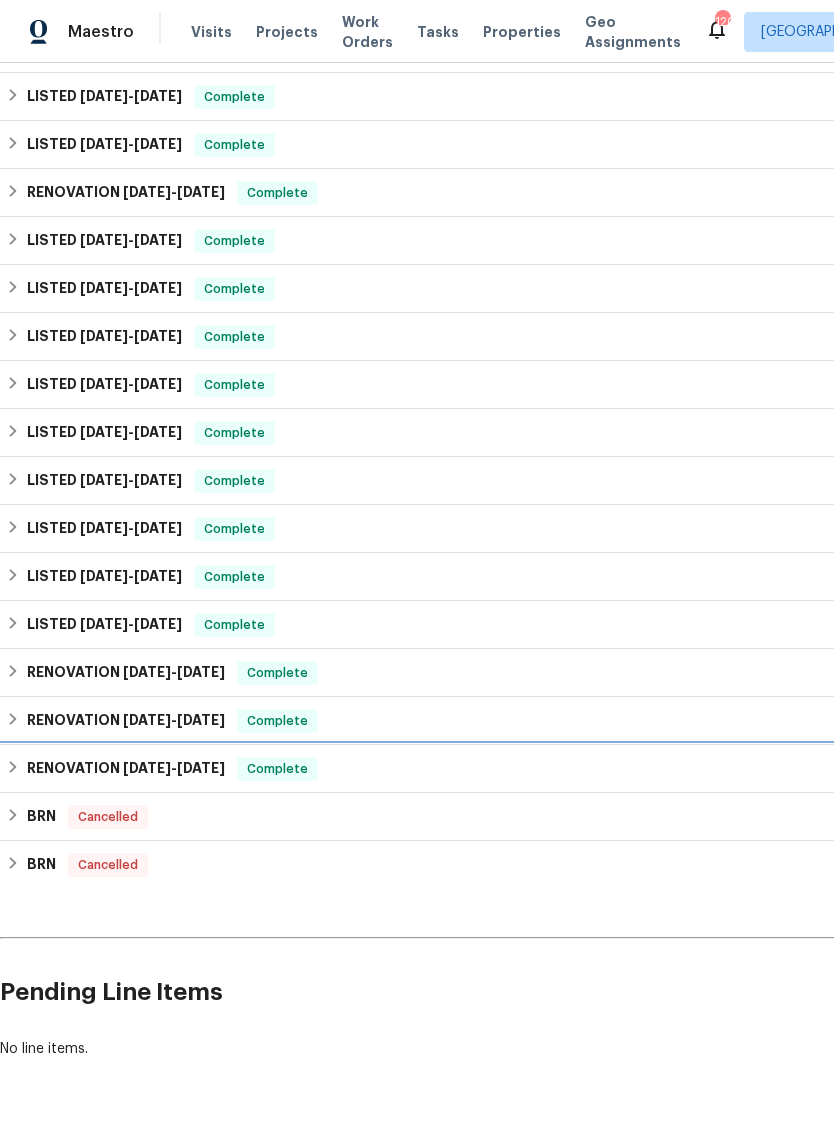 scroll, scrollTop: 574, scrollLeft: 0, axis: vertical 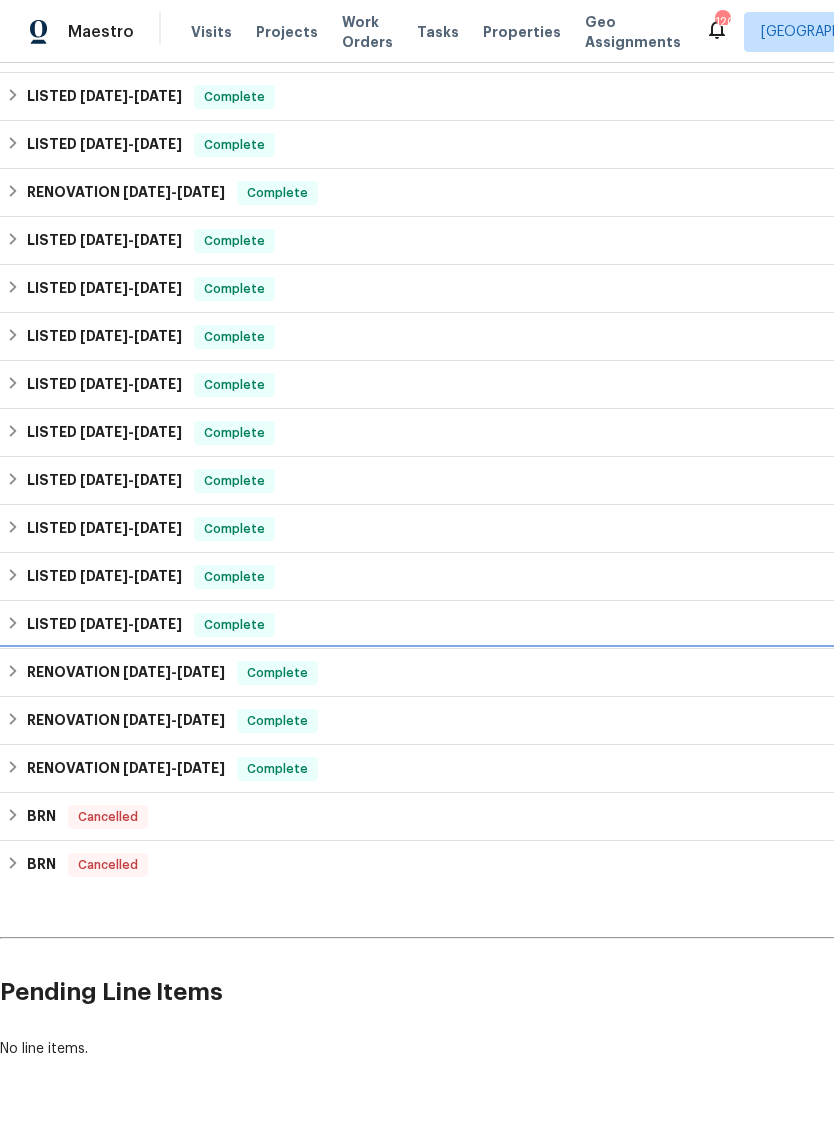 click on "RENOVATION   [DATE]  -  [DATE]" at bounding box center (126, 673) 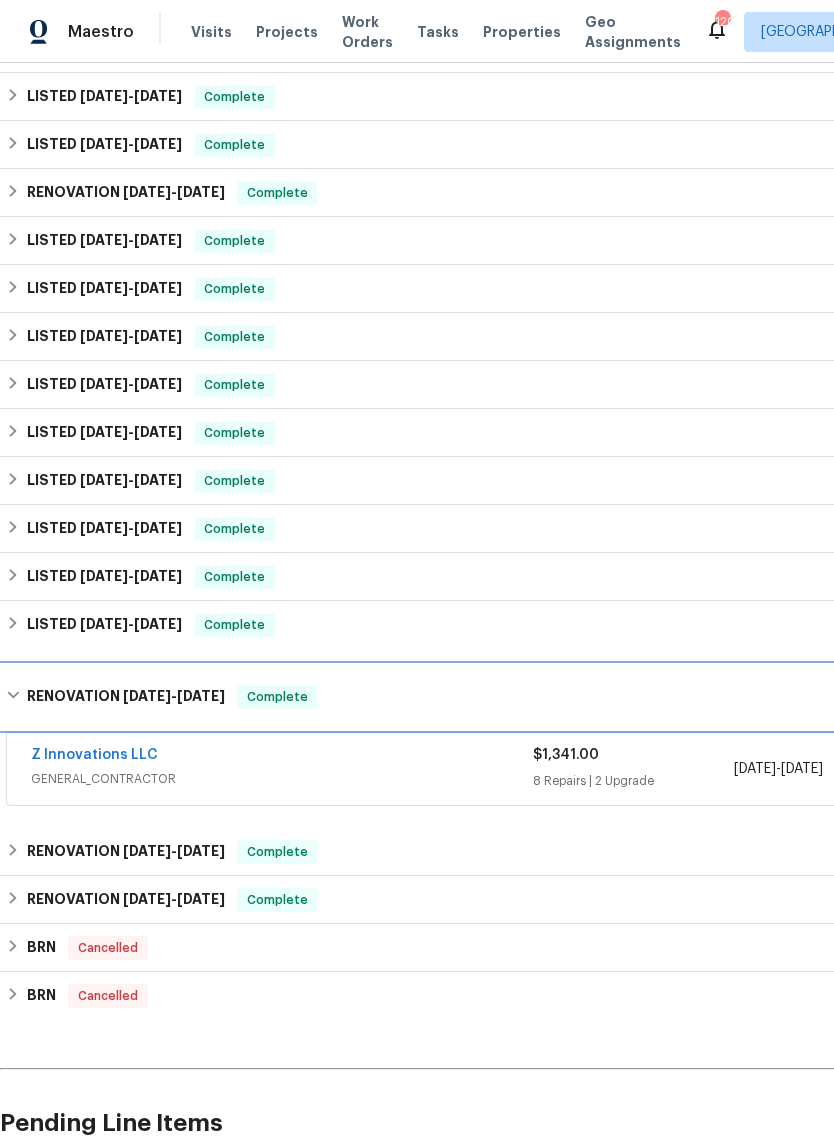 click on "RENOVATION   [DATE]  -  [DATE]" at bounding box center (126, 697) 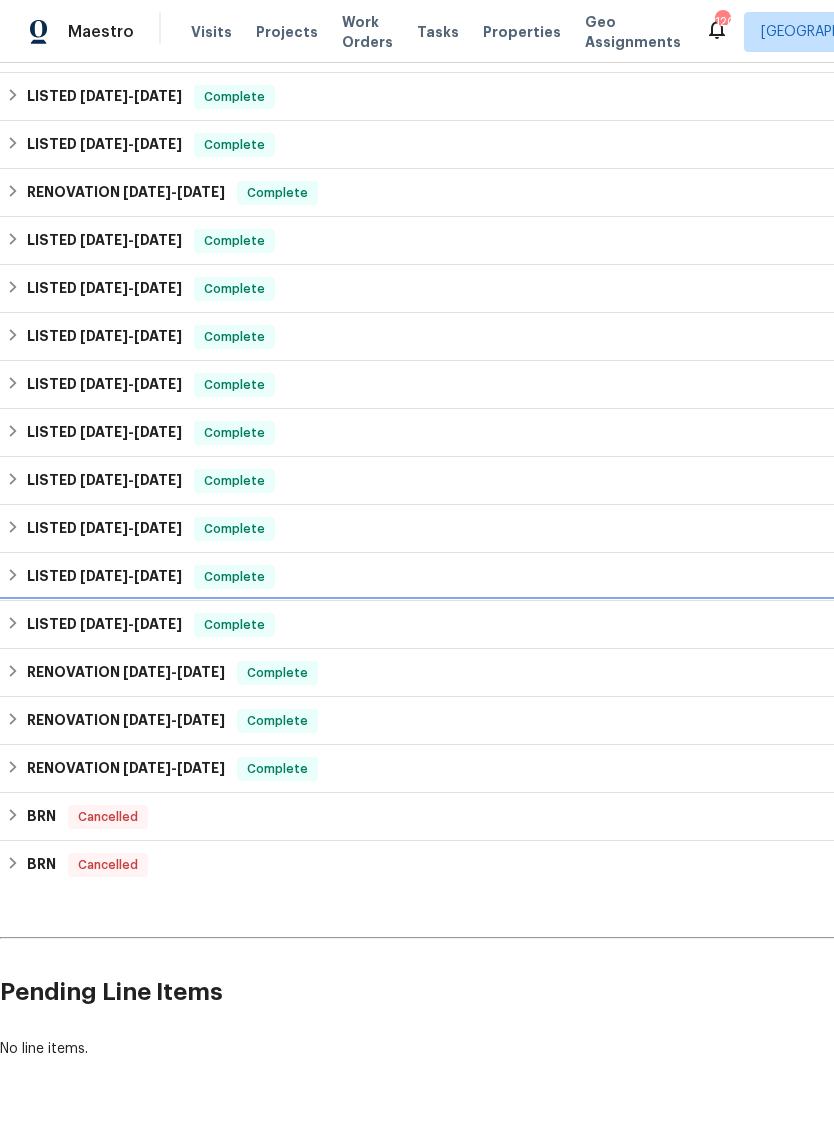 click on "LISTED   [DATE]  -  [DATE]" at bounding box center (104, 625) 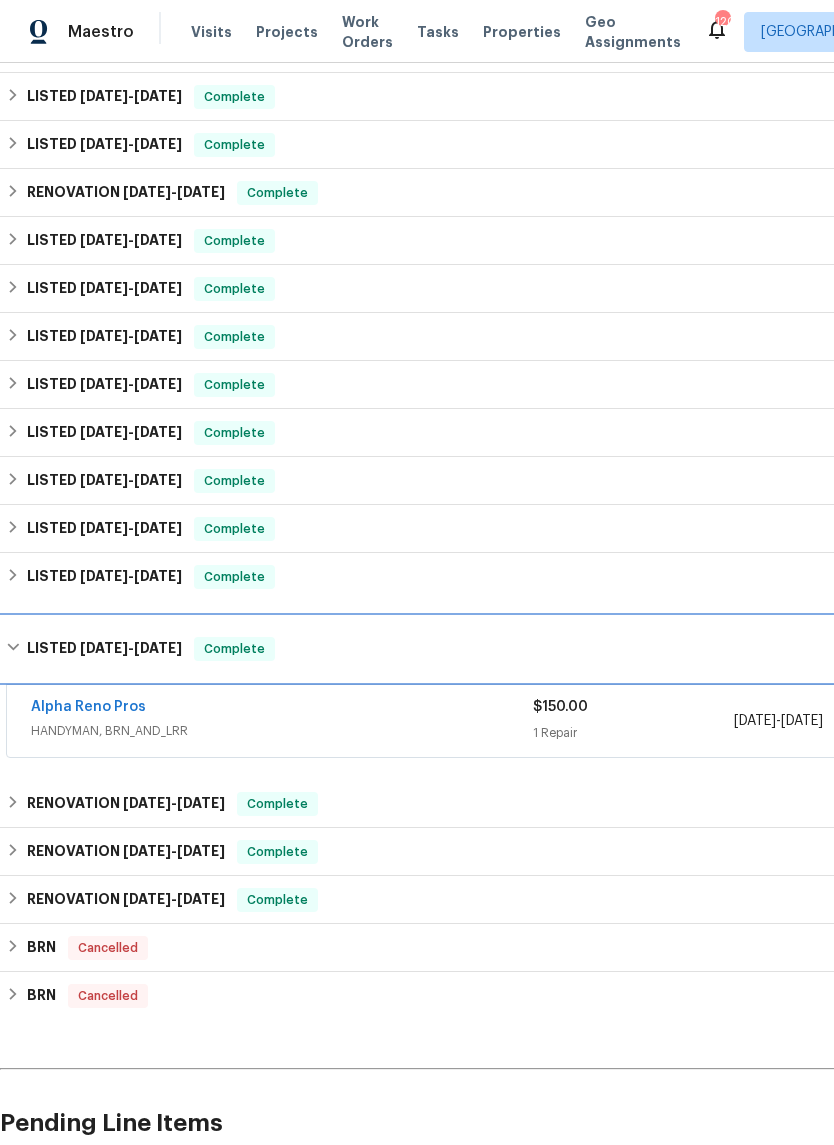 click on "LISTED   [DATE]  -  [DATE] Complete" at bounding box center [565, 649] 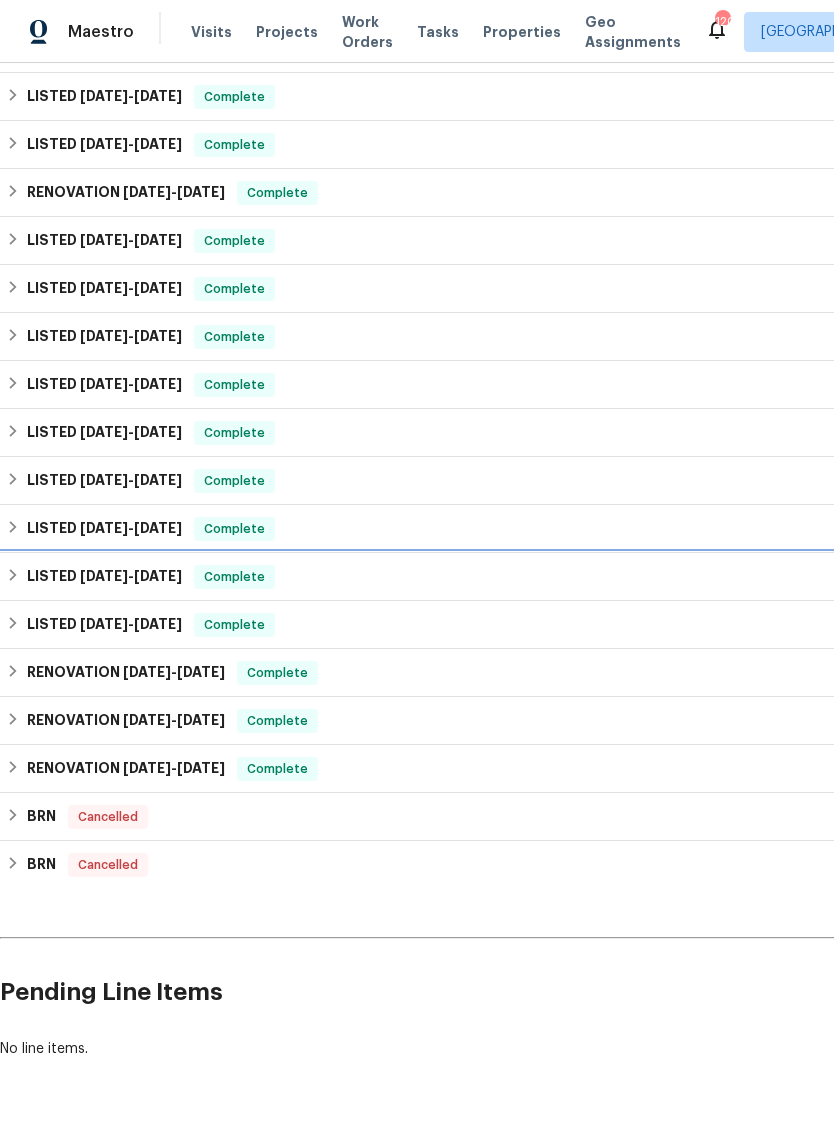 click on "LISTED   [DATE]  -  [DATE]" at bounding box center (104, 577) 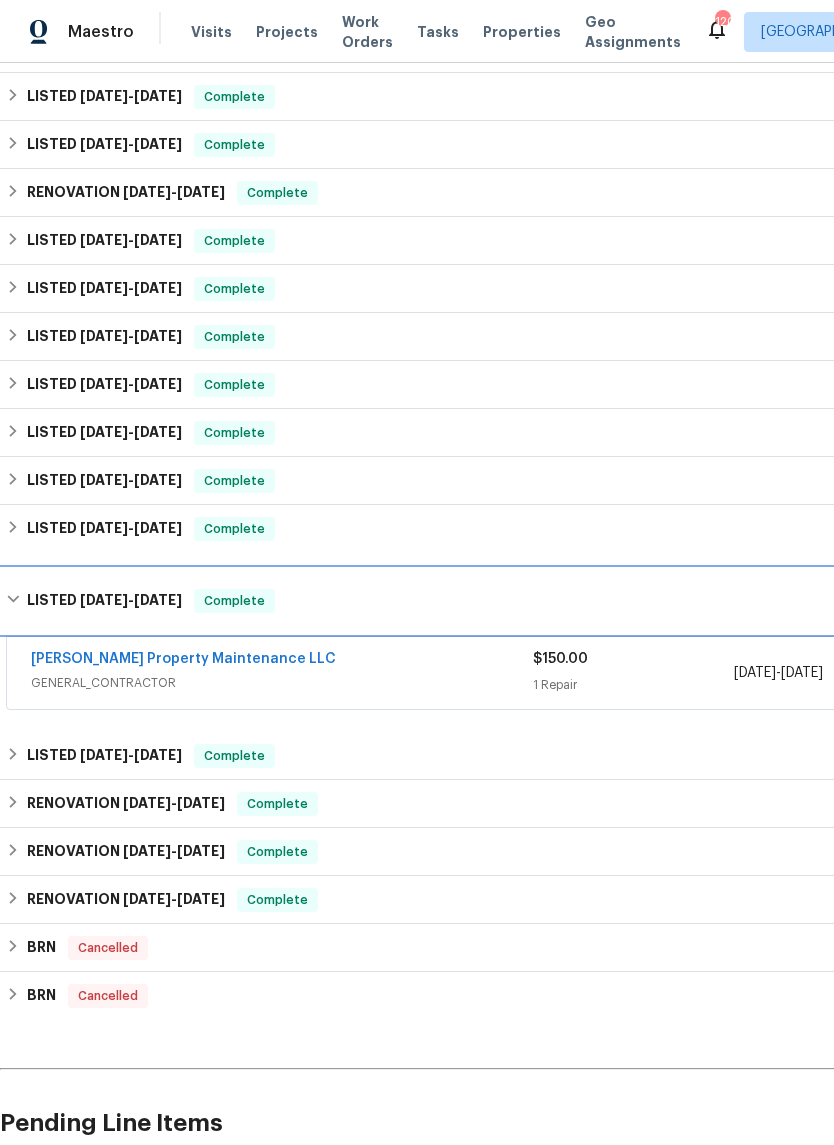 click on "LISTED   [DATE]  -  [DATE] Complete" at bounding box center (565, 601) 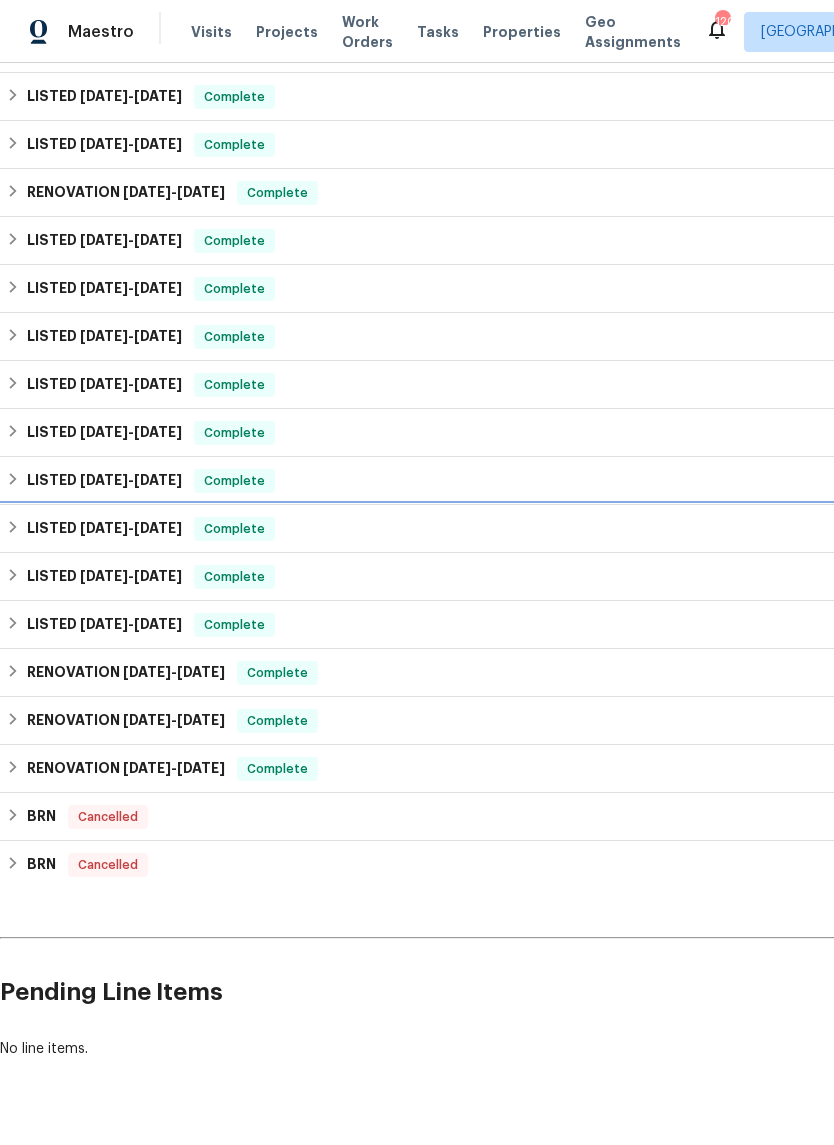 click on "LISTED   [DATE]  -  [DATE]" at bounding box center [104, 529] 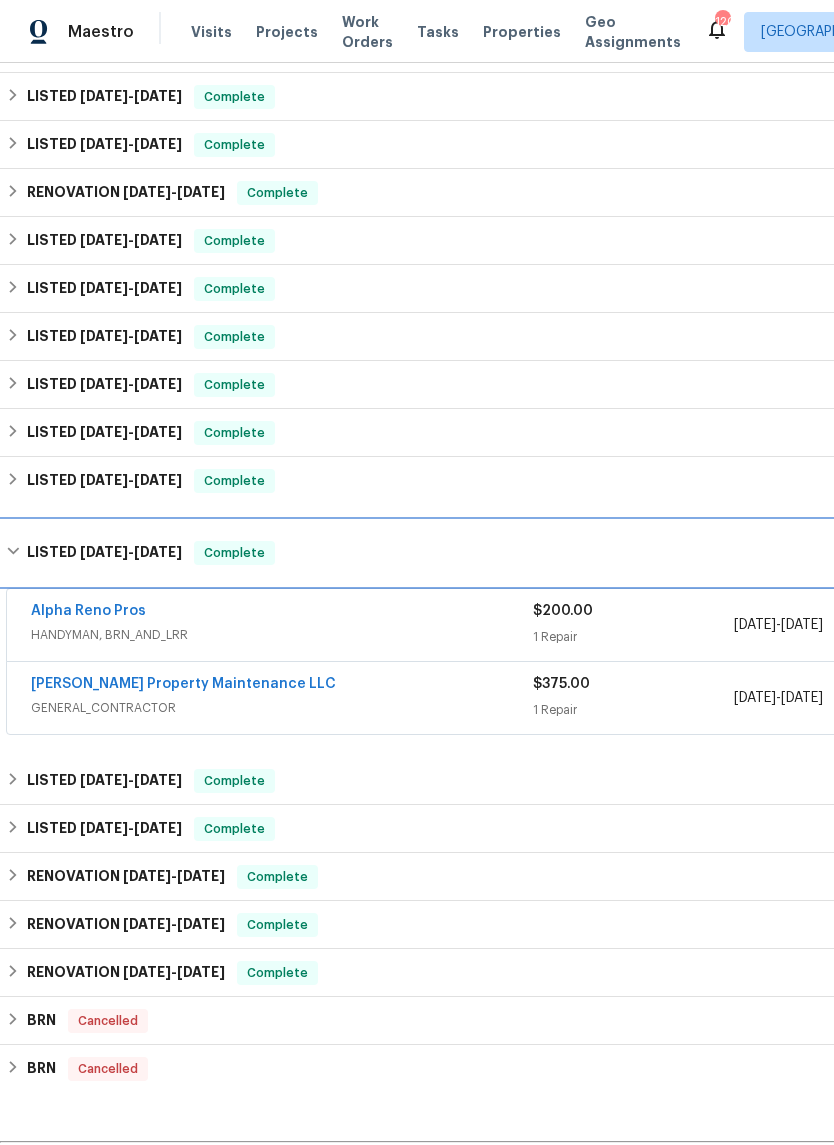 click on "LISTED   [DATE]  -  [DATE]" at bounding box center (104, 553) 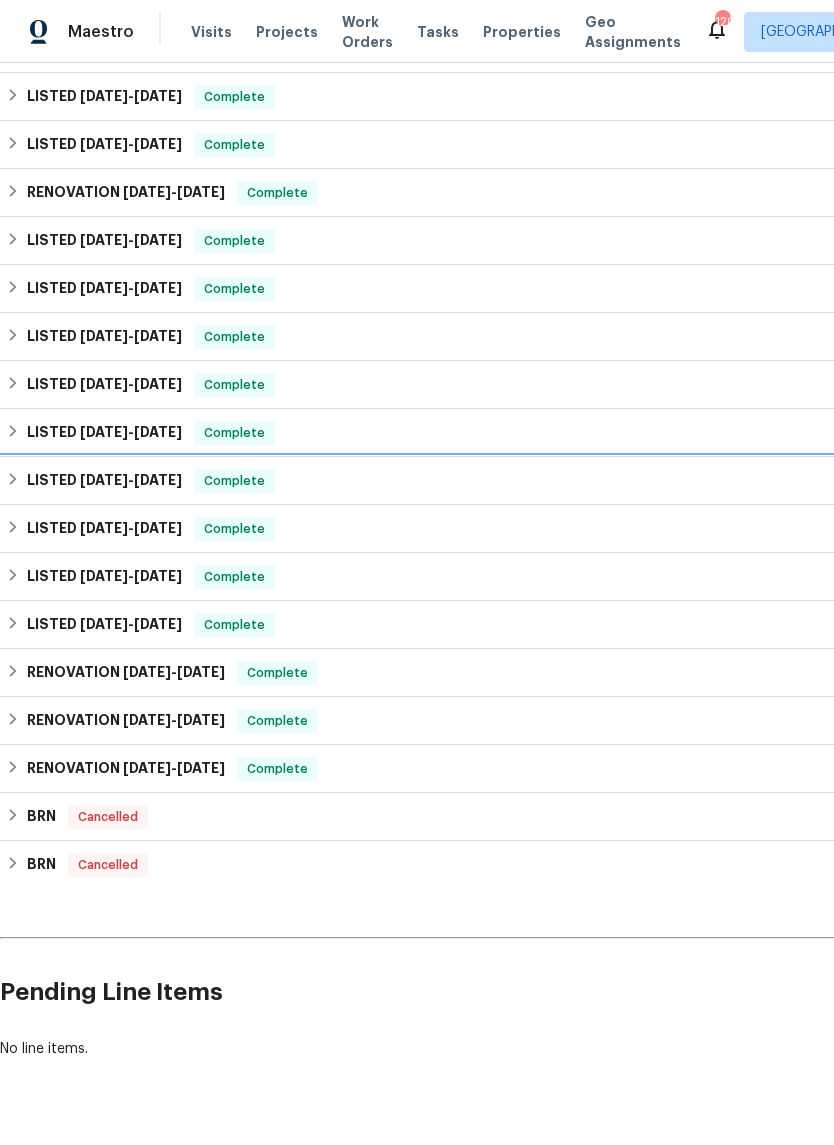 click on "LISTED   [DATE]  -  [DATE]" at bounding box center (104, 481) 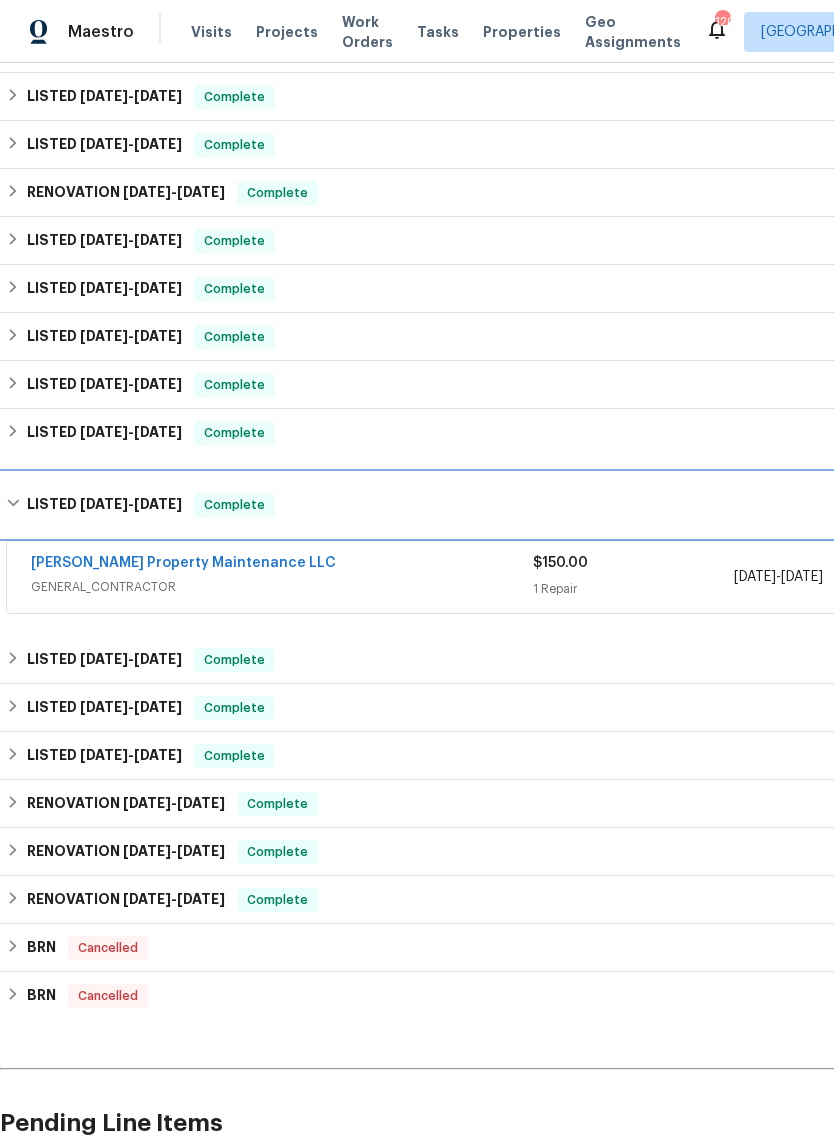 click on "LISTED   [DATE]  -  [DATE]" at bounding box center (104, 505) 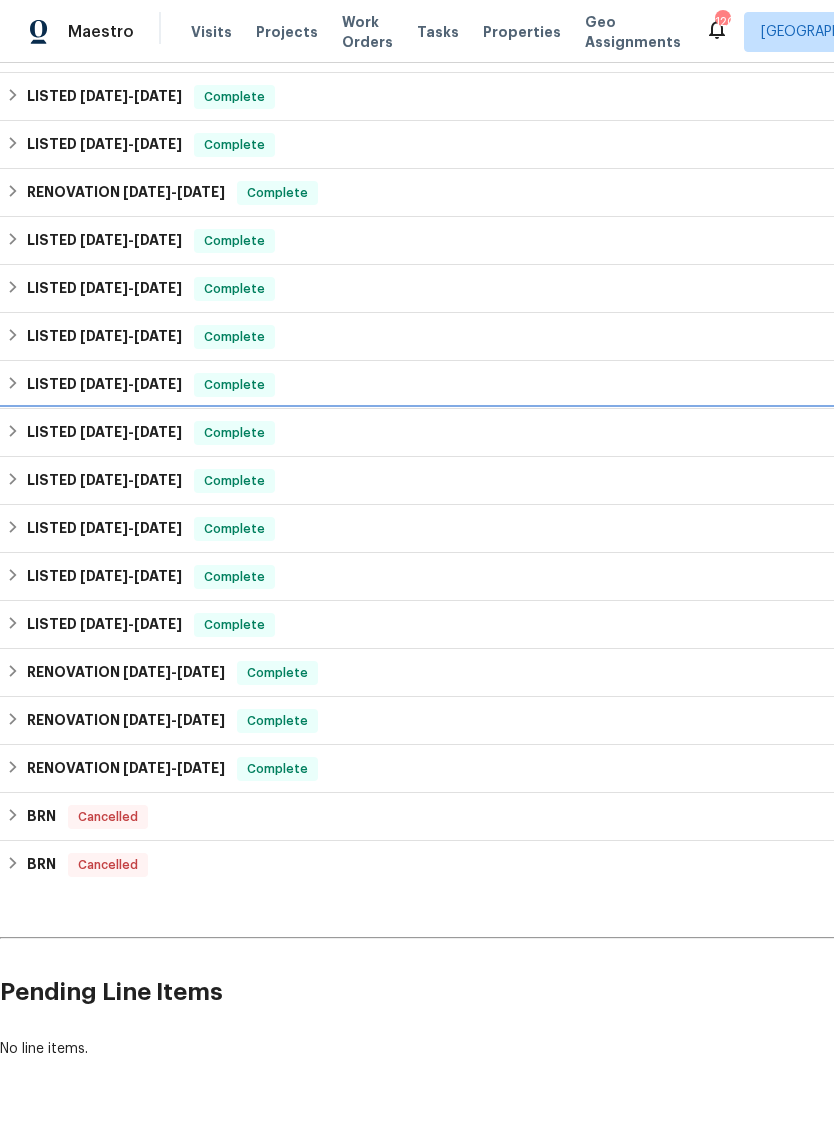 click on "LISTED   [DATE]  -  [DATE]" at bounding box center [104, 433] 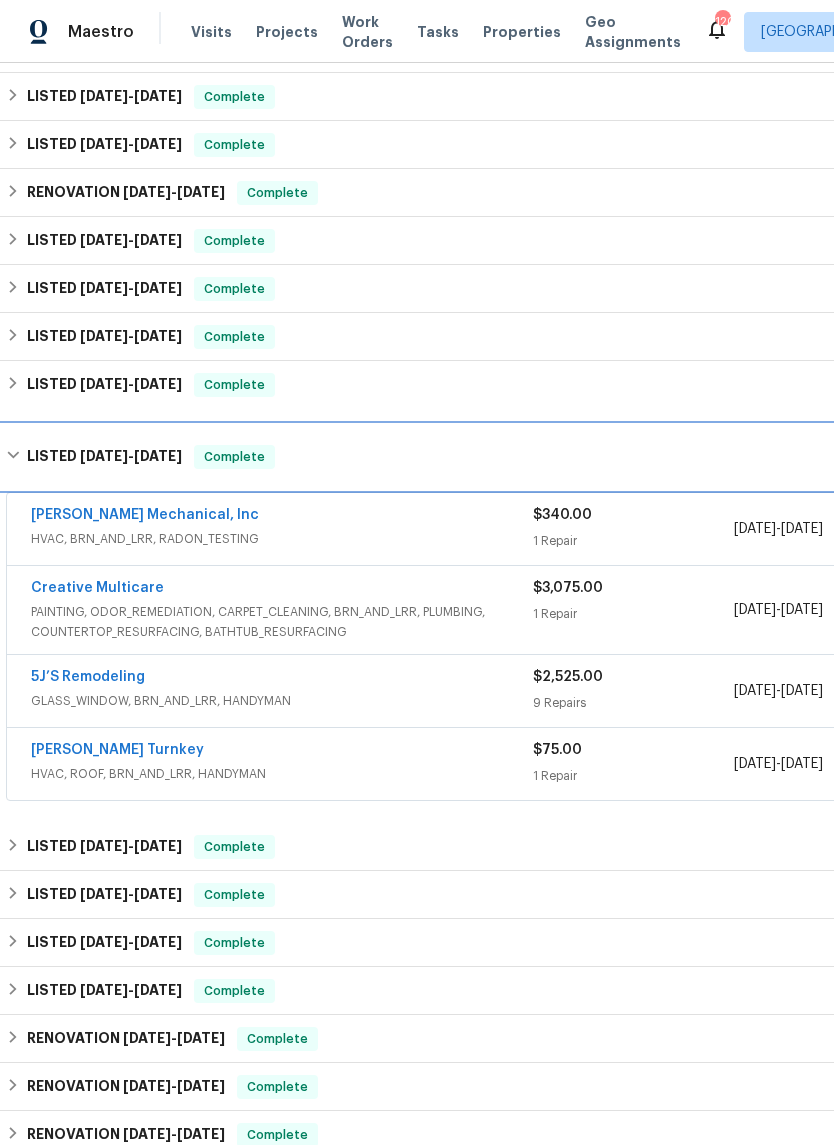 click on "LISTED   [DATE]  -  [DATE]" at bounding box center (104, 457) 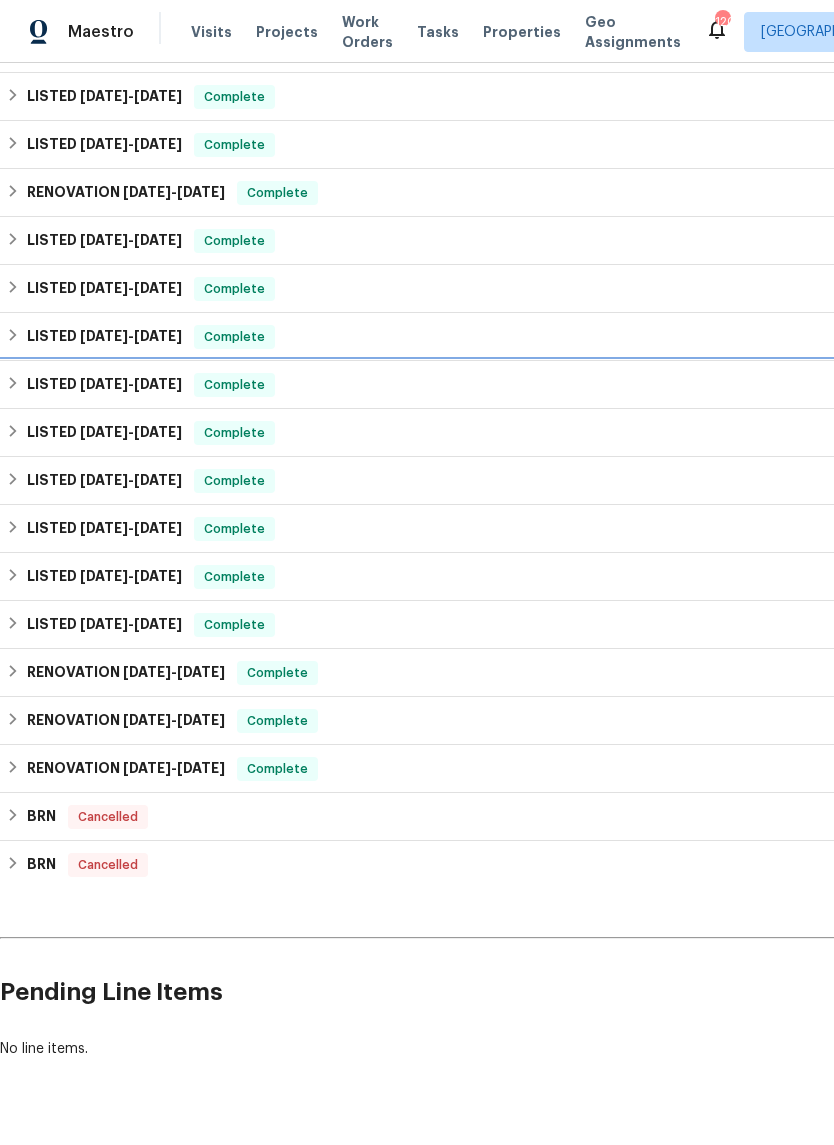 click on "LISTED   [DATE]  -  [DATE]" at bounding box center [104, 385] 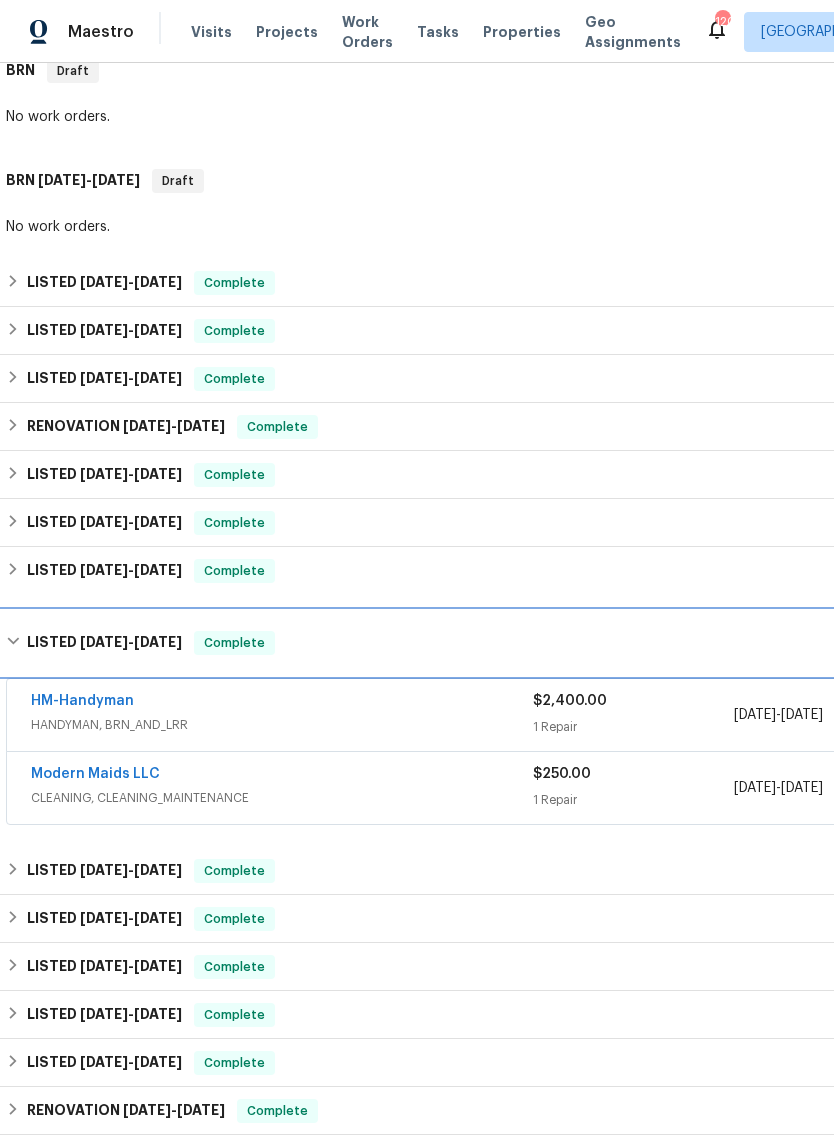 scroll, scrollTop: 333, scrollLeft: 0, axis: vertical 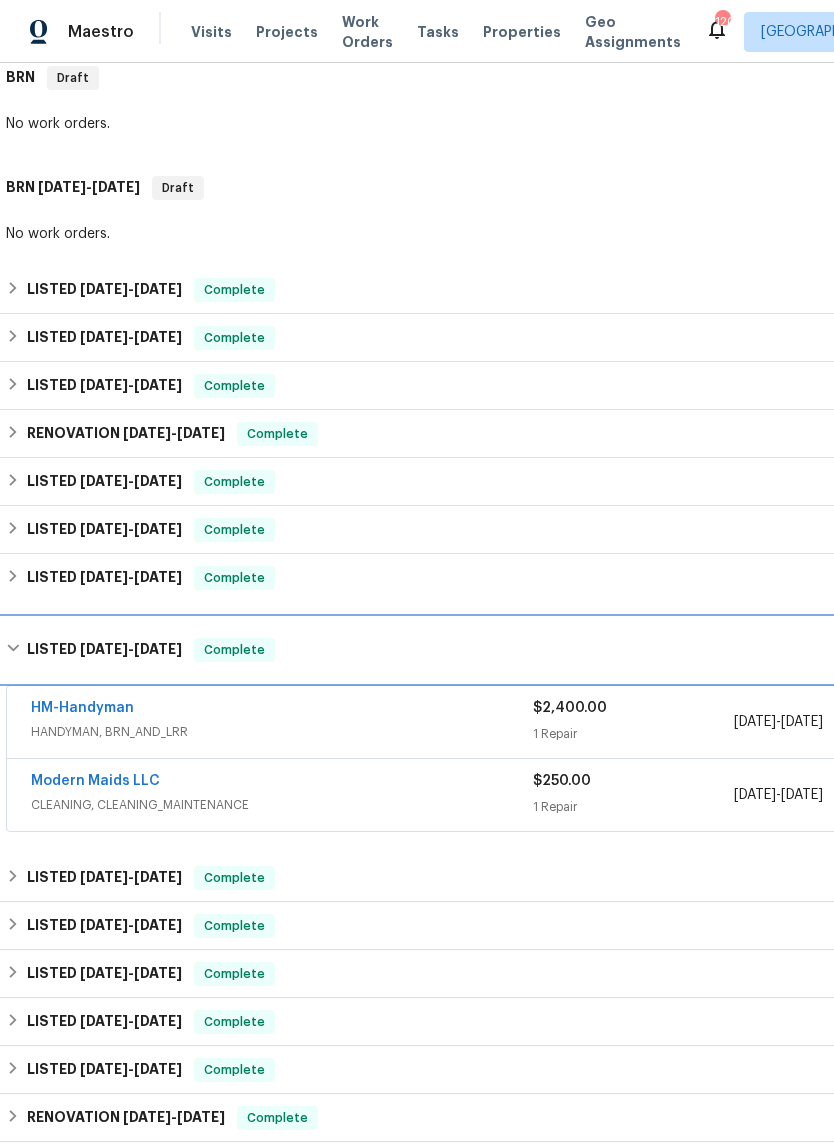 click on "LISTED   [DATE]  -  [DATE] Complete" at bounding box center [565, 650] 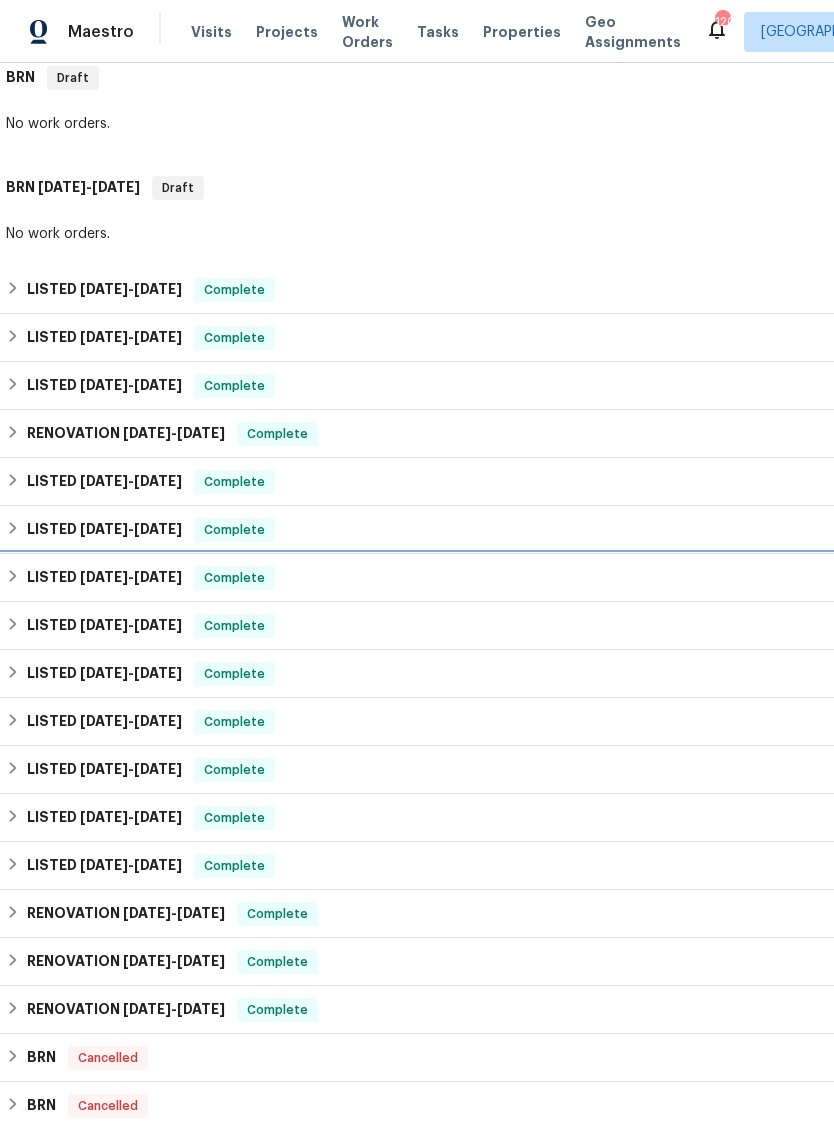 click on "LISTED   [DATE]  -  [DATE]" at bounding box center [104, 578] 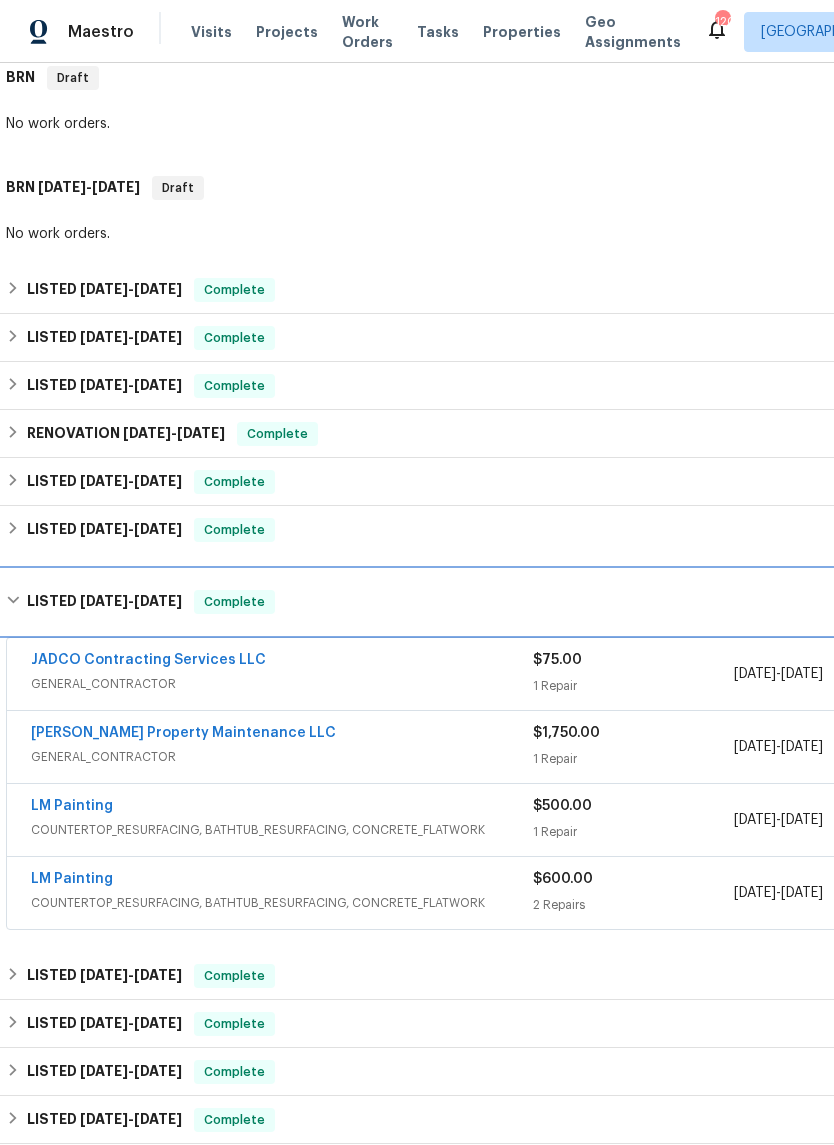 click on "LISTED   [DATE]  -  [DATE]" at bounding box center (104, 602) 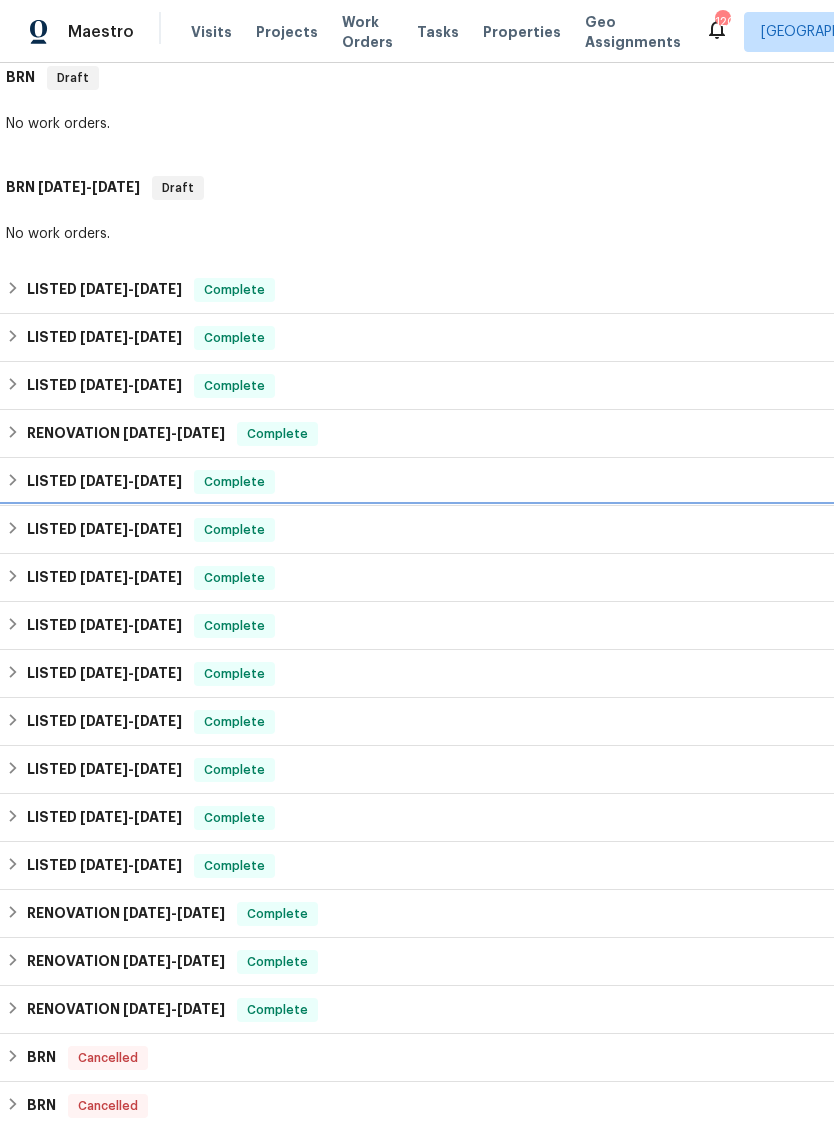 click on "LISTED   [DATE]  -  [DATE]" at bounding box center (104, 530) 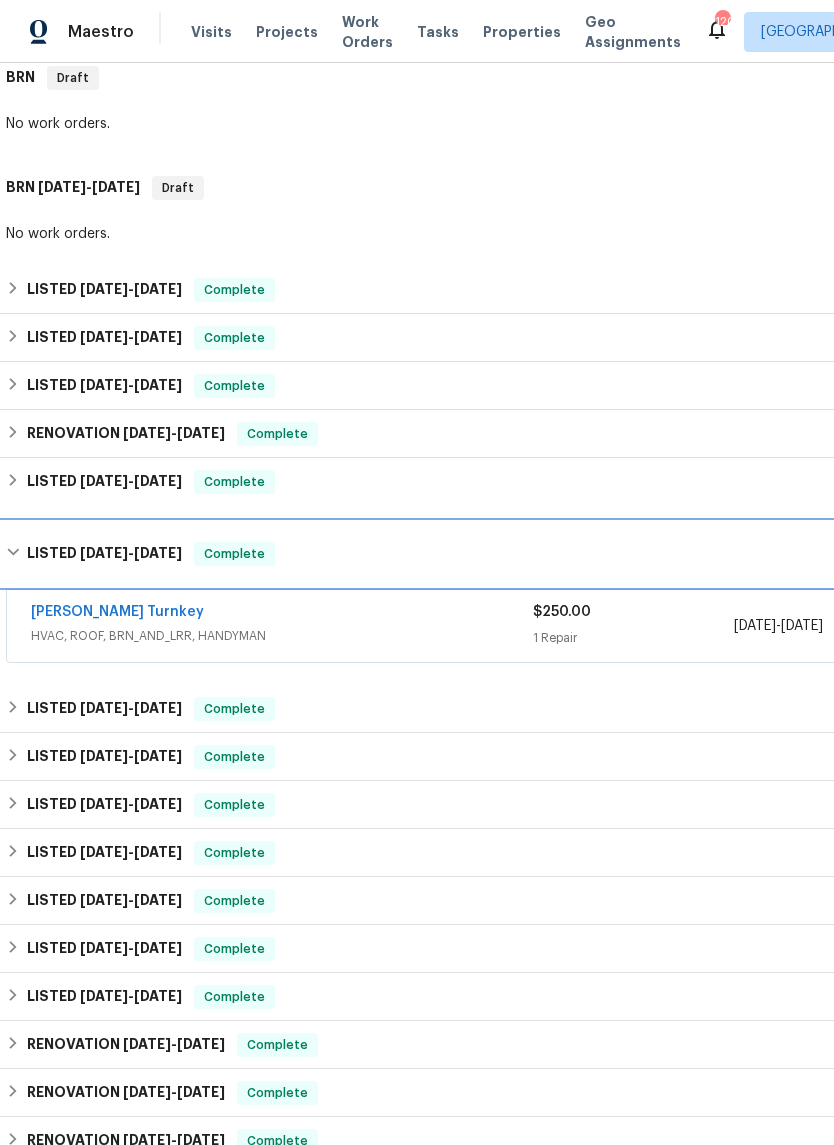 click on "LISTED   [DATE]  -  [DATE] Complete" at bounding box center [565, 554] 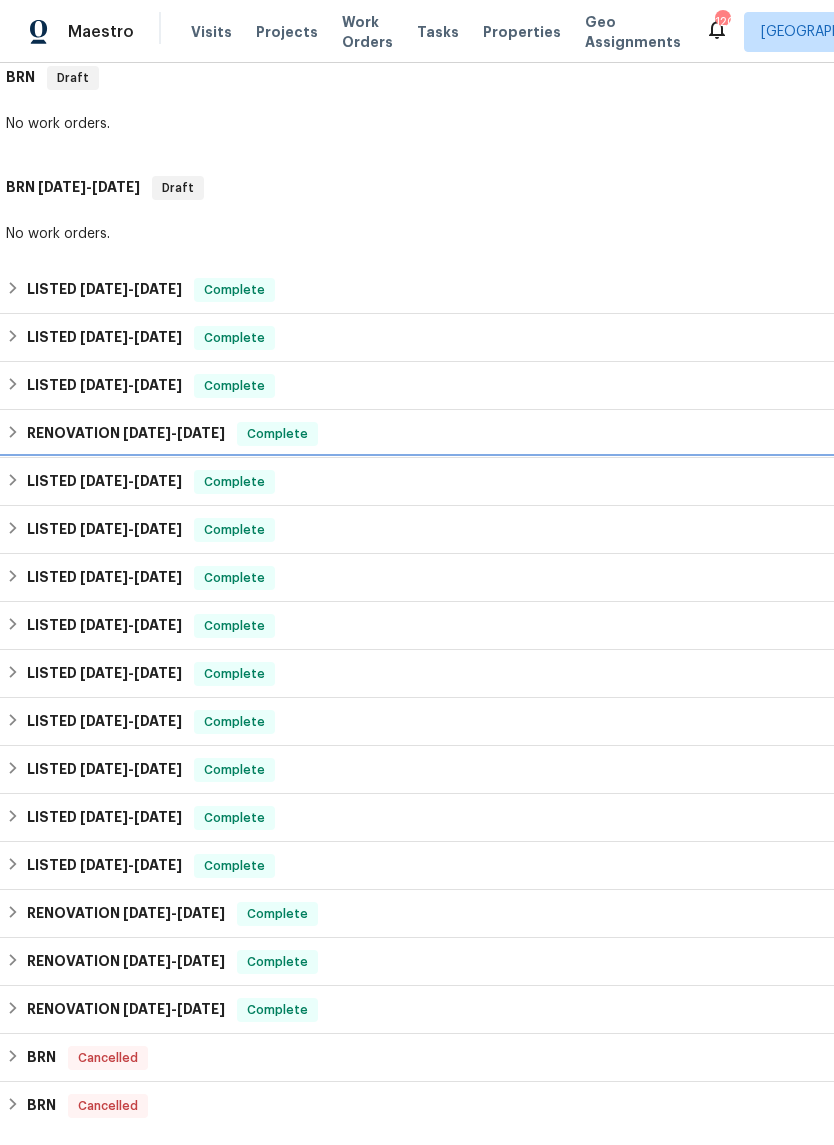 click on "LISTED   [DATE]  -  [DATE]" at bounding box center (104, 482) 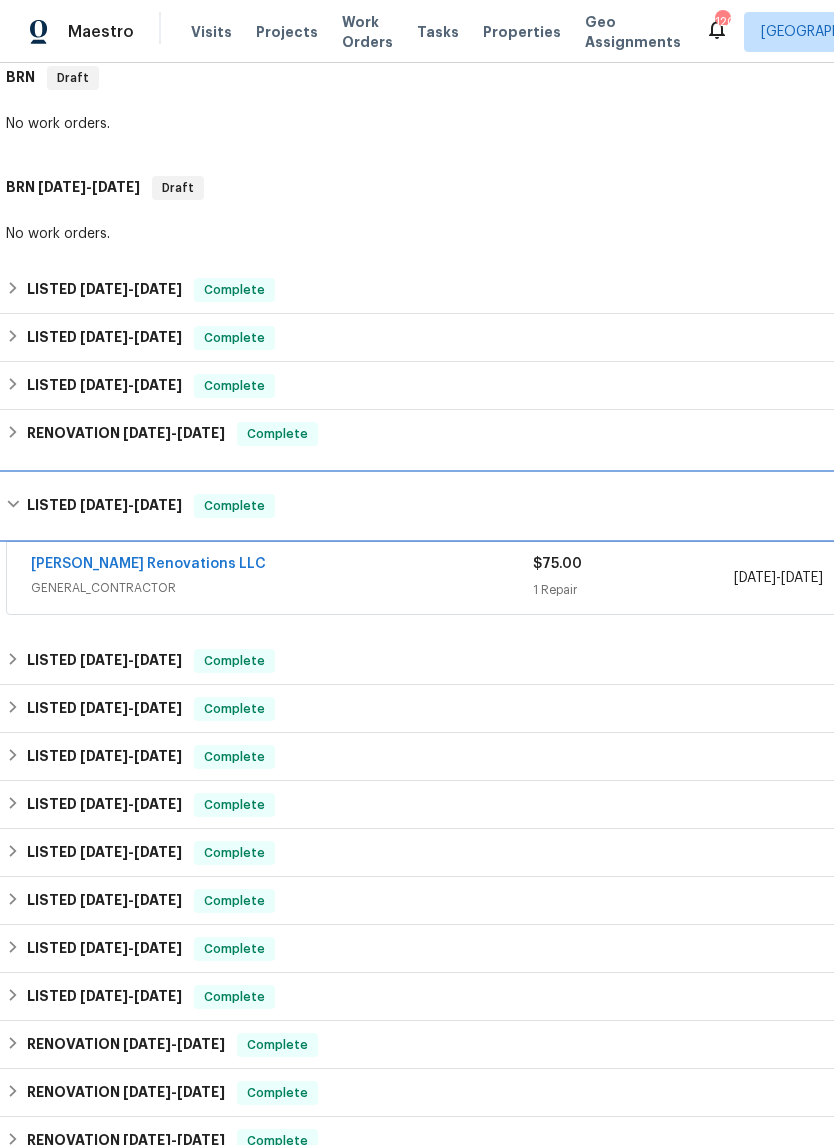 click on "LISTED   [DATE]  -  [DATE]" at bounding box center (104, 506) 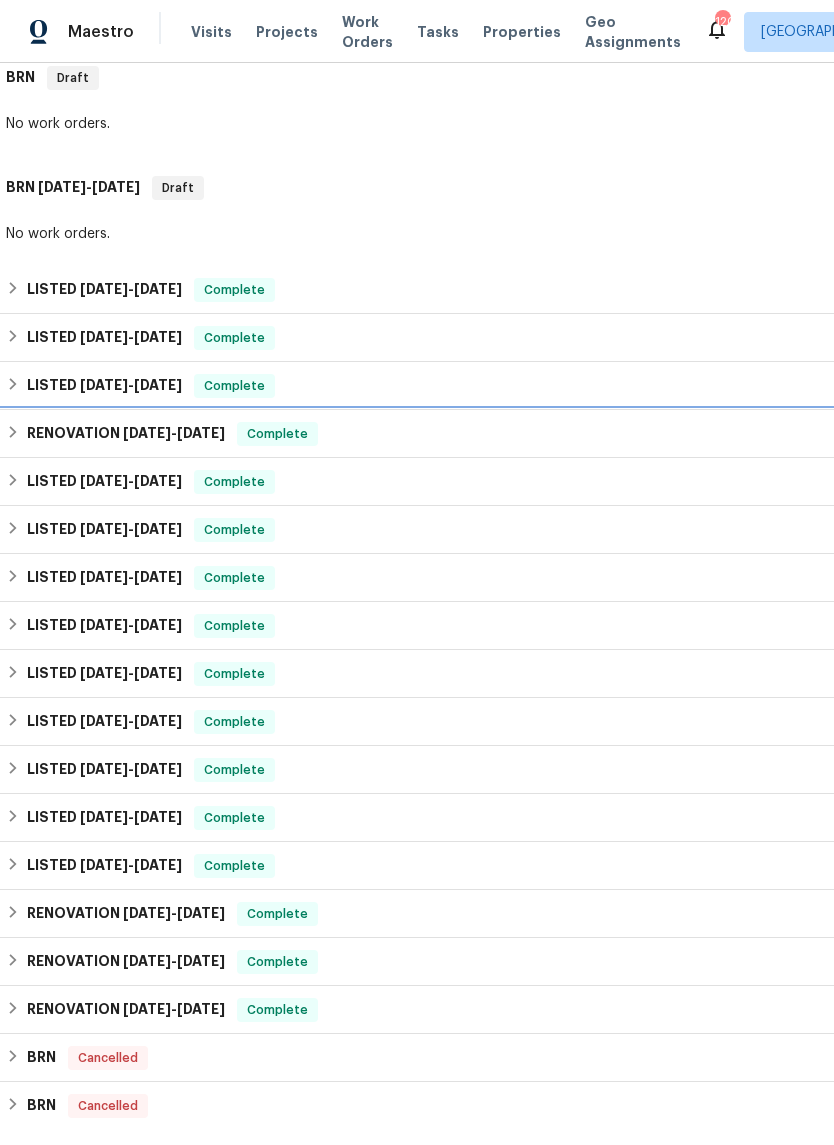 click on "RENOVATION   [DATE]  -  [DATE]" at bounding box center (126, 434) 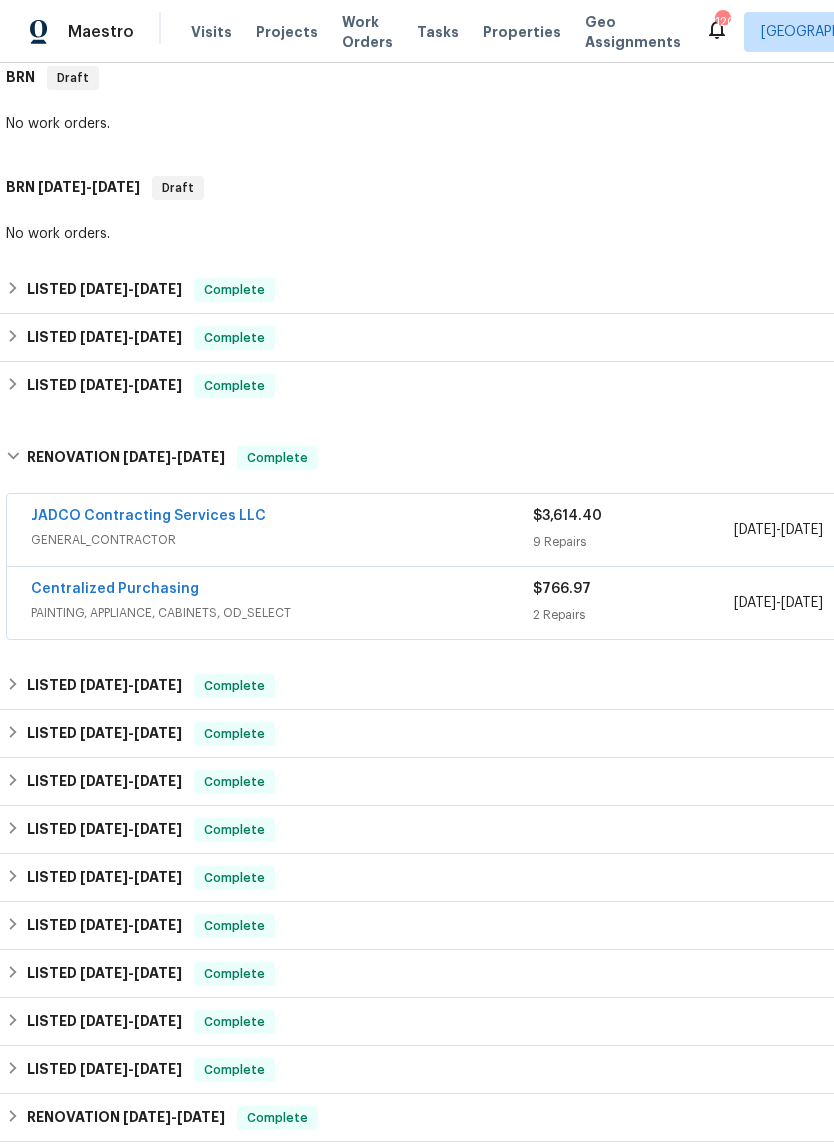 click on "JADCO Contracting Services LLC" at bounding box center (148, 516) 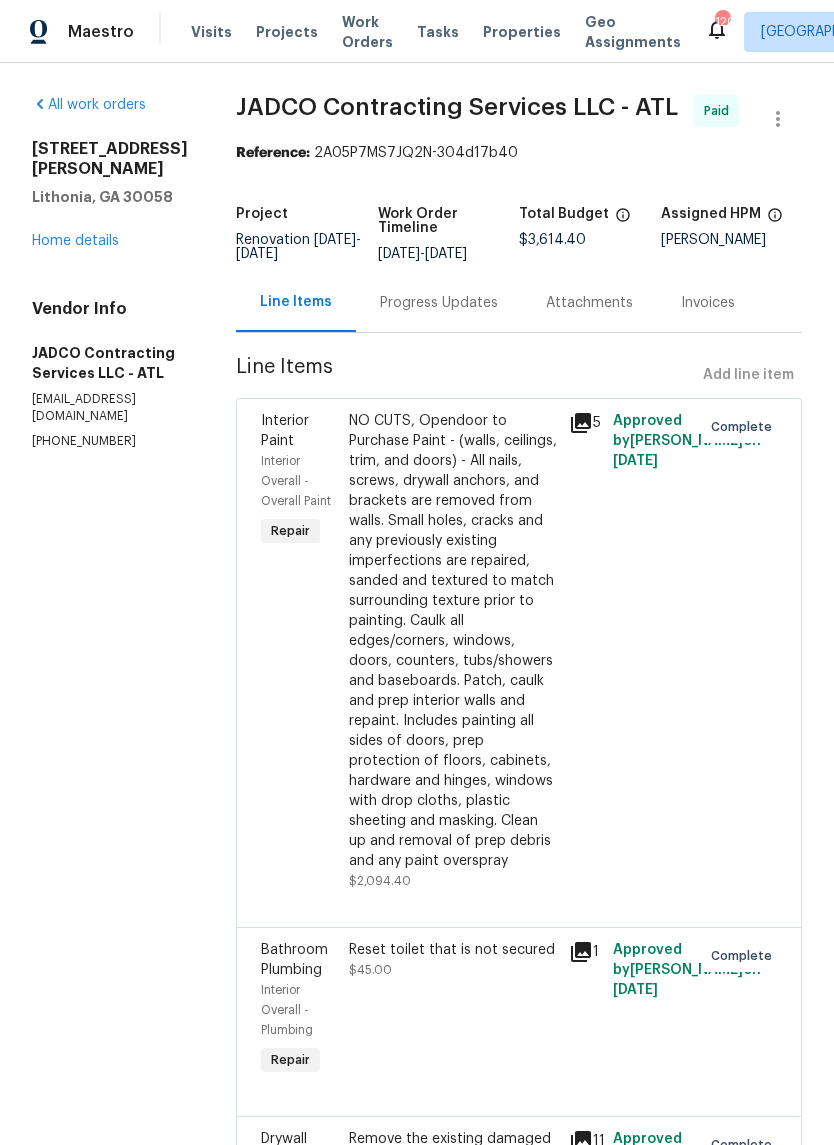 scroll, scrollTop: 0, scrollLeft: 0, axis: both 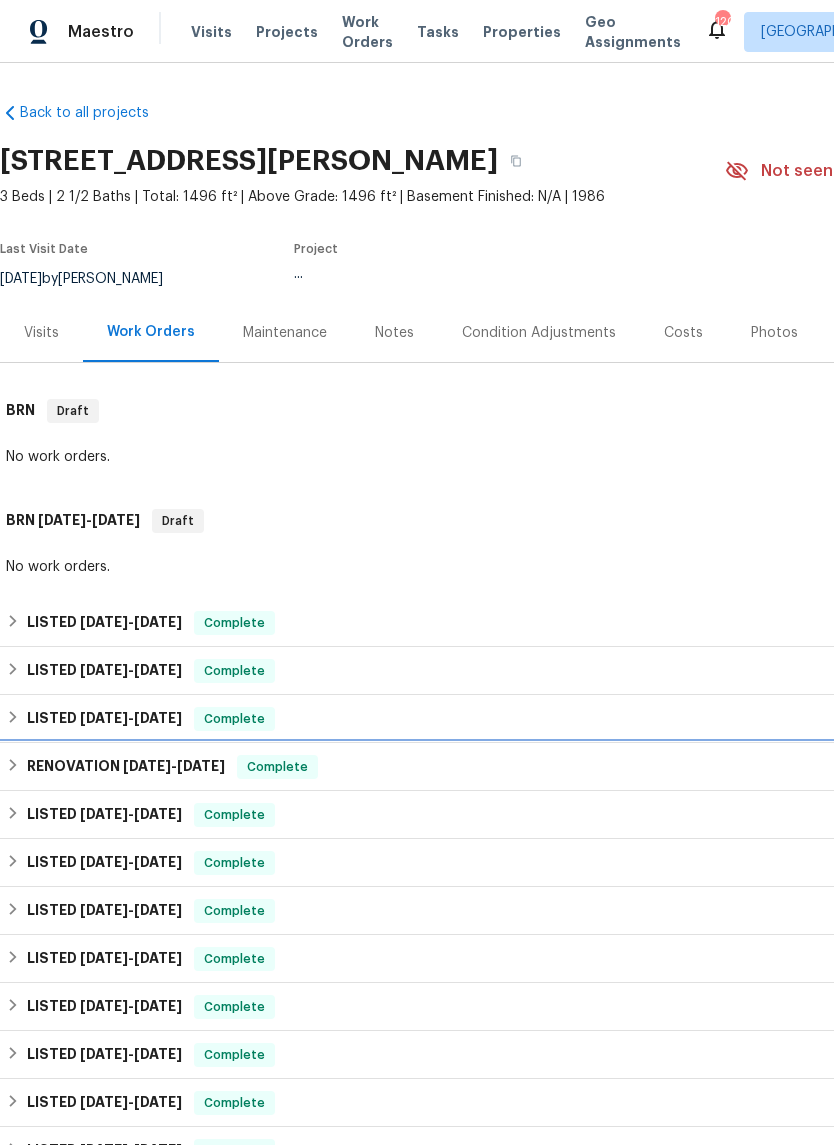 click on "RENOVATION   [DATE]  -  [DATE]" at bounding box center (126, 767) 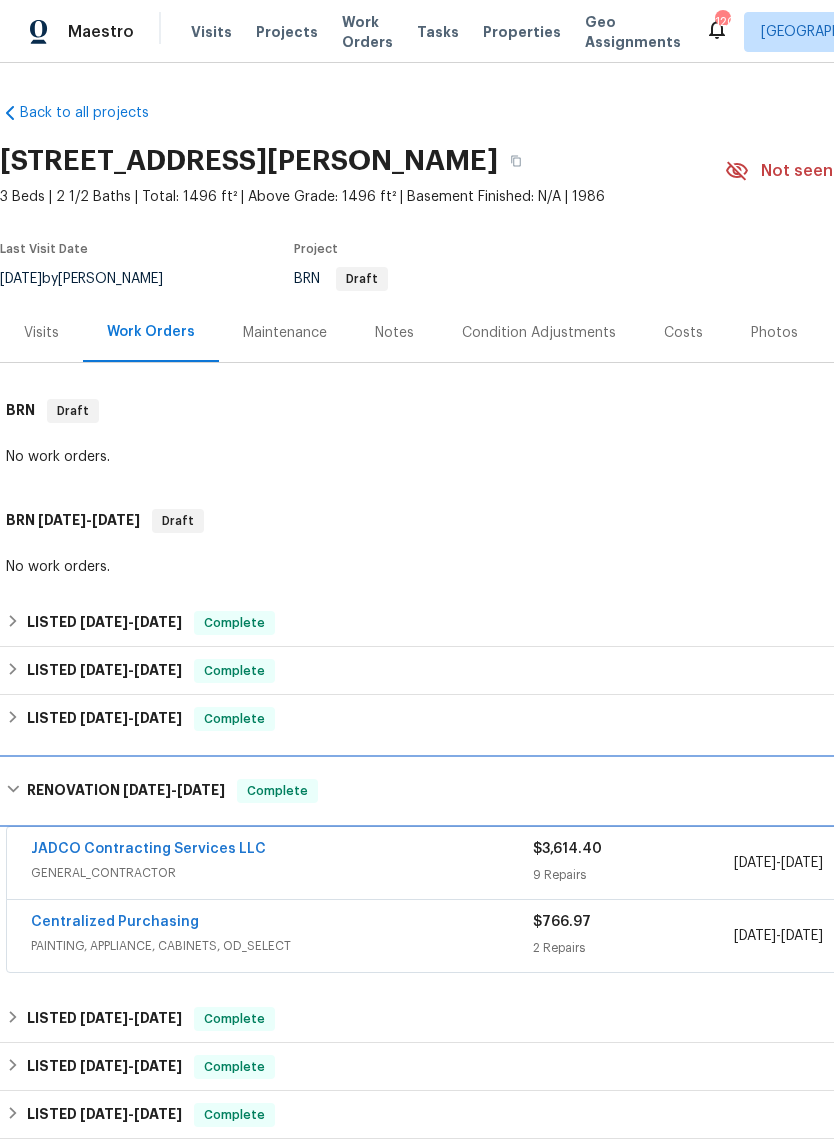 click on "RENOVATION   [DATE]  -  [DATE]" at bounding box center (126, 791) 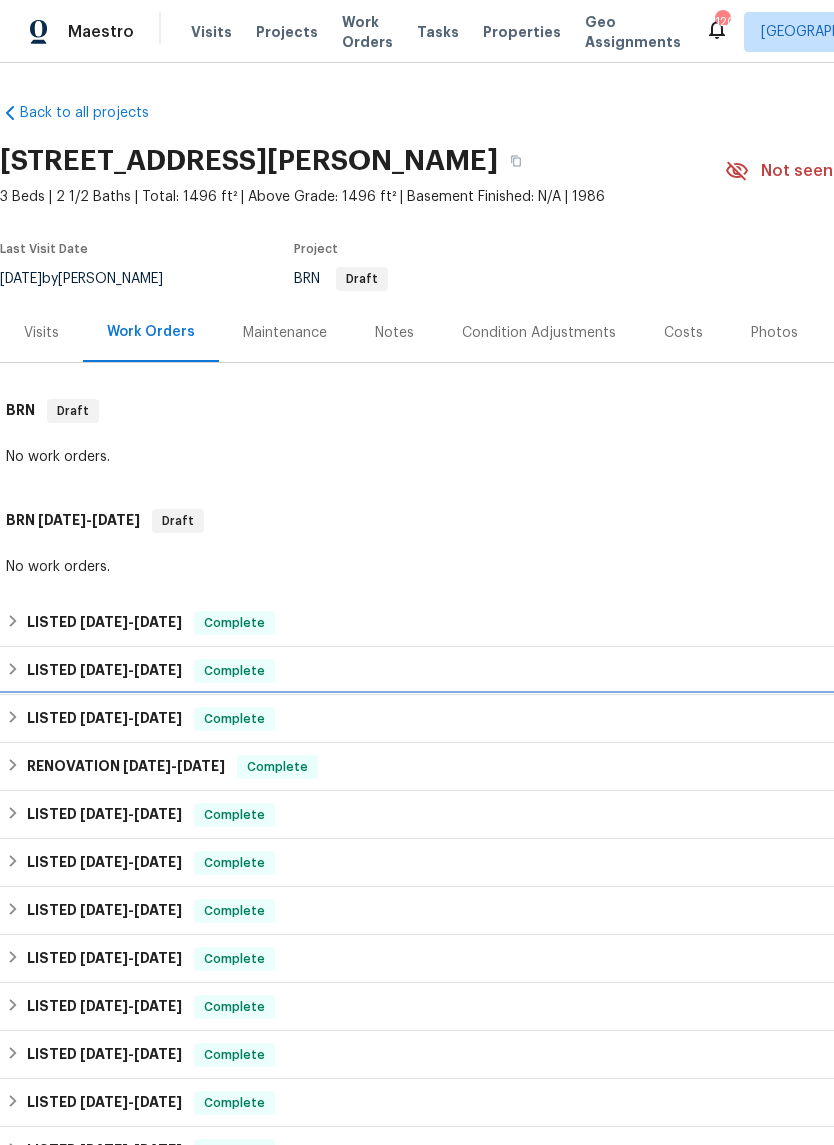 click on "LISTED   [DATE]  -  [DATE]" at bounding box center [104, 719] 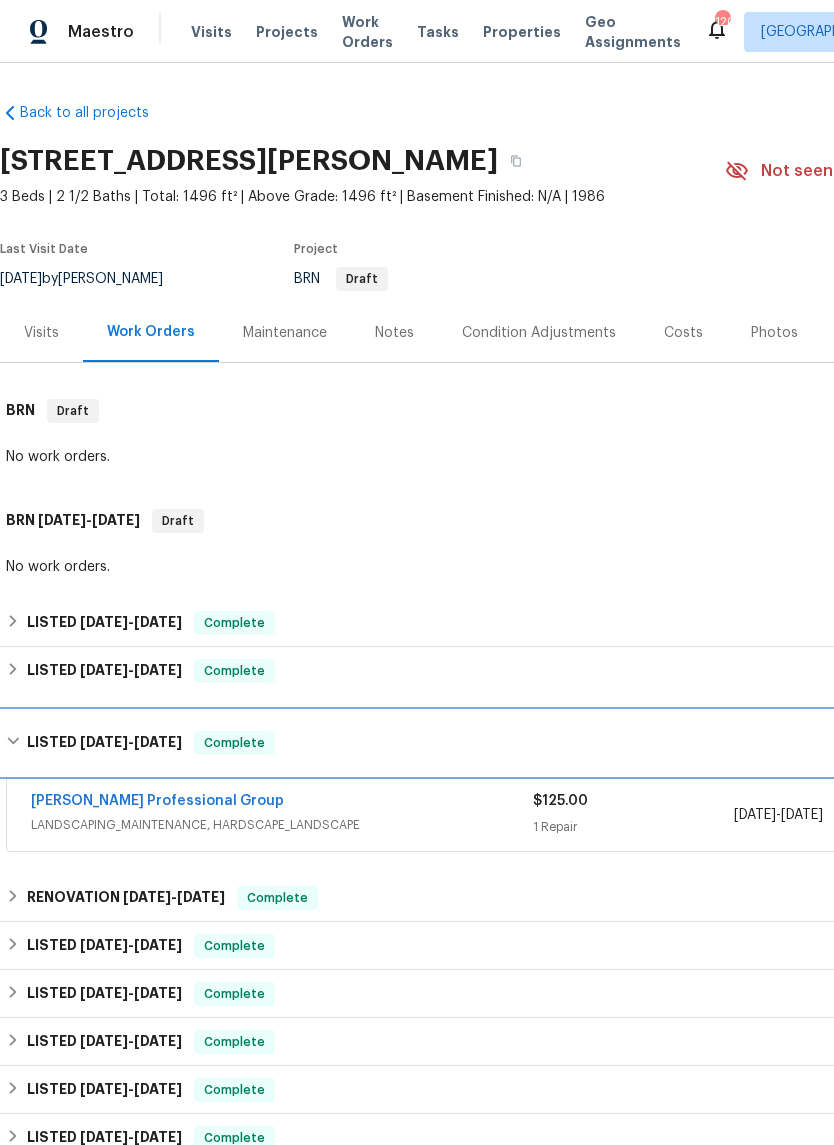 click on "LISTED   [DATE]  -  [DATE]" at bounding box center [104, 743] 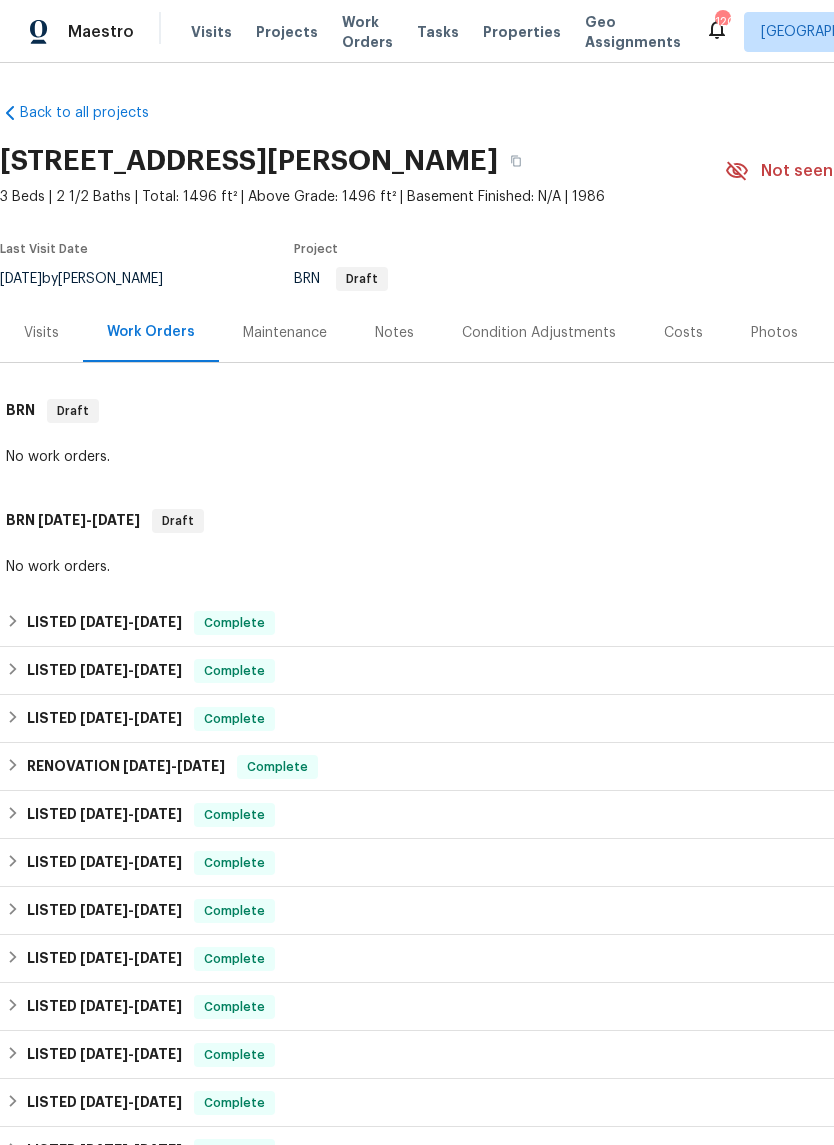 click on "LISTED   [DATE]  -  [DATE]" at bounding box center (104, 671) 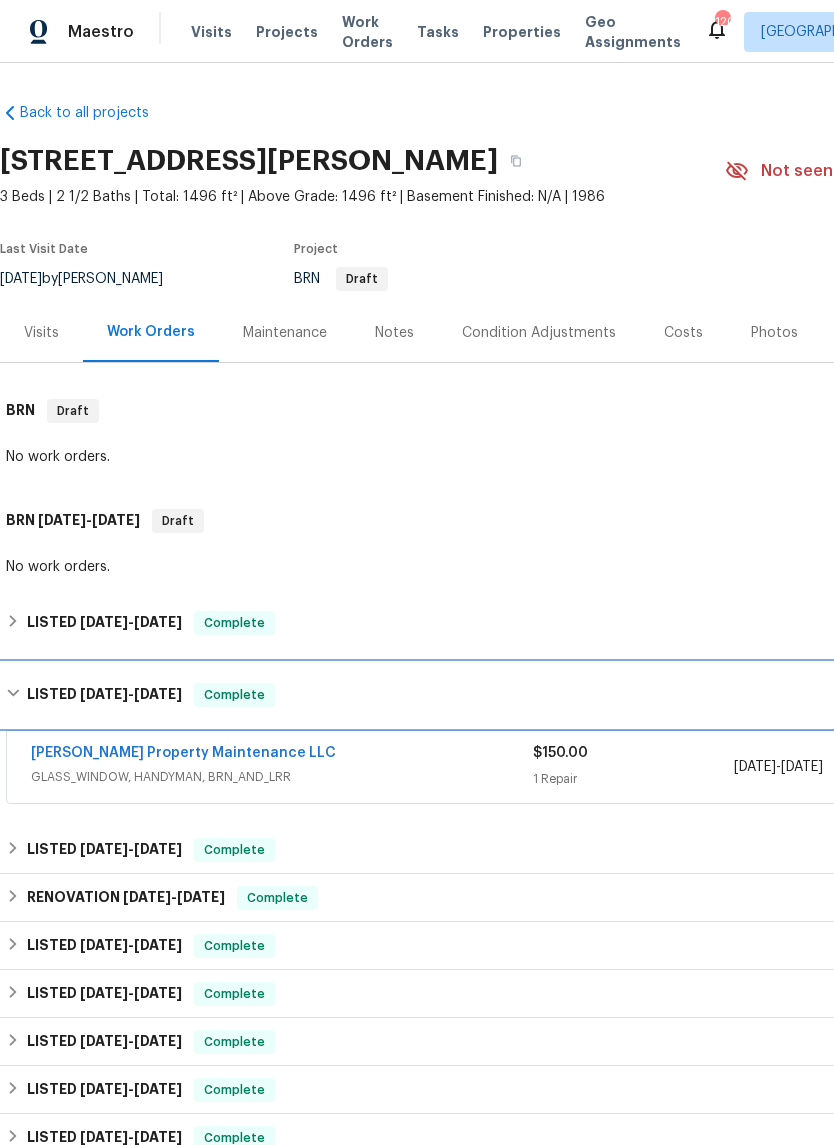 click on "LISTED   [DATE]  -  [DATE] Complete" at bounding box center (565, 695) 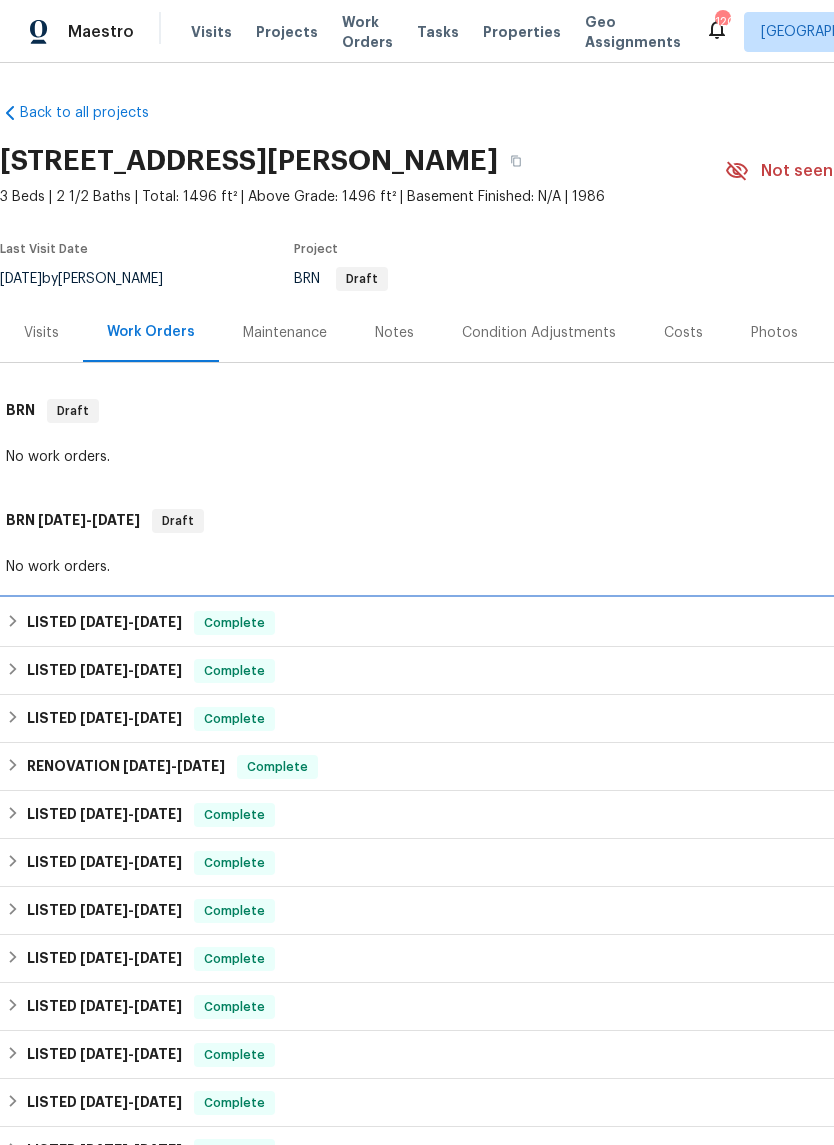 click on "LISTED   [DATE]  -  [DATE]" at bounding box center [104, 623] 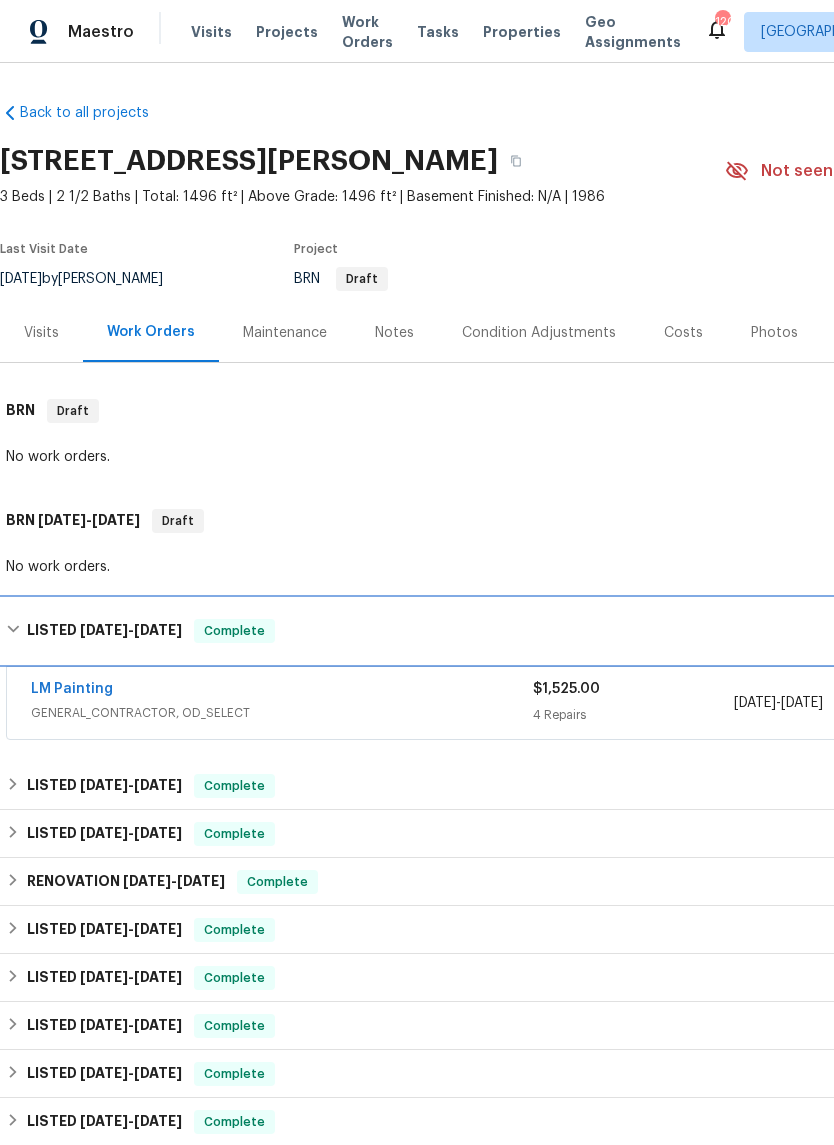 click on "LISTED   [DATE]  -  [DATE]" at bounding box center (104, 631) 